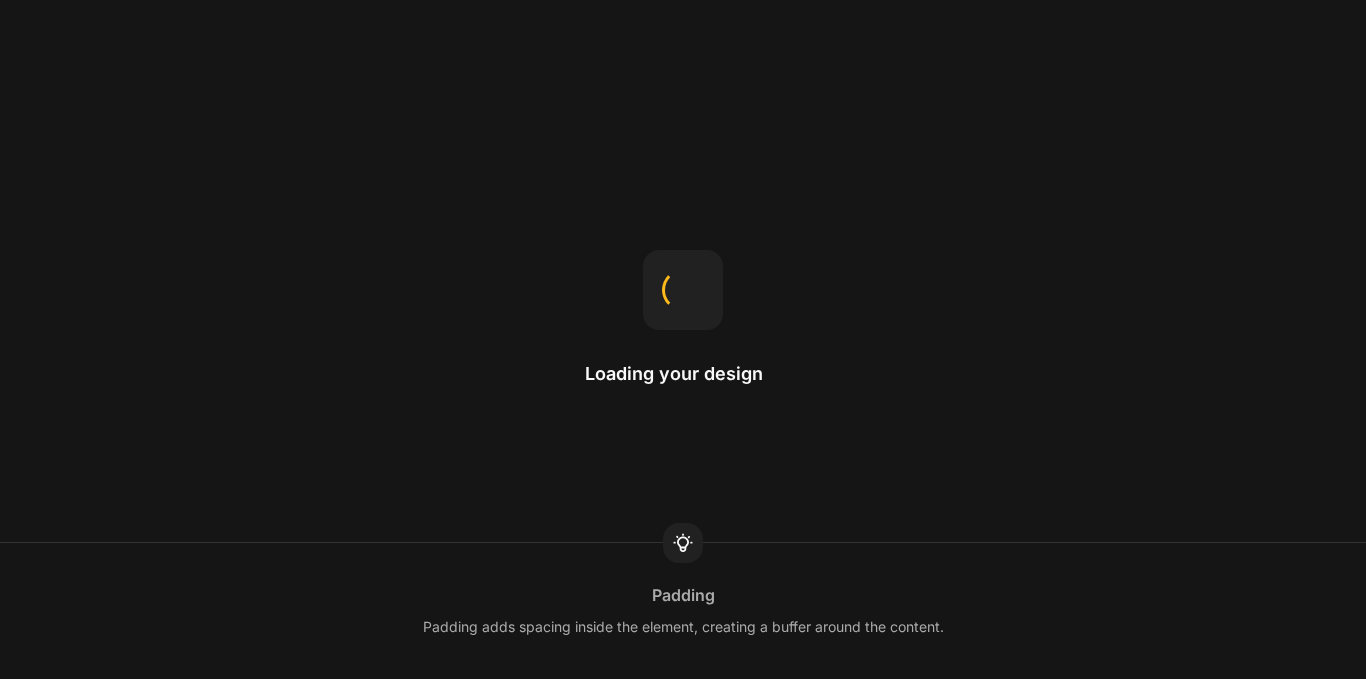 scroll, scrollTop: 0, scrollLeft: 0, axis: both 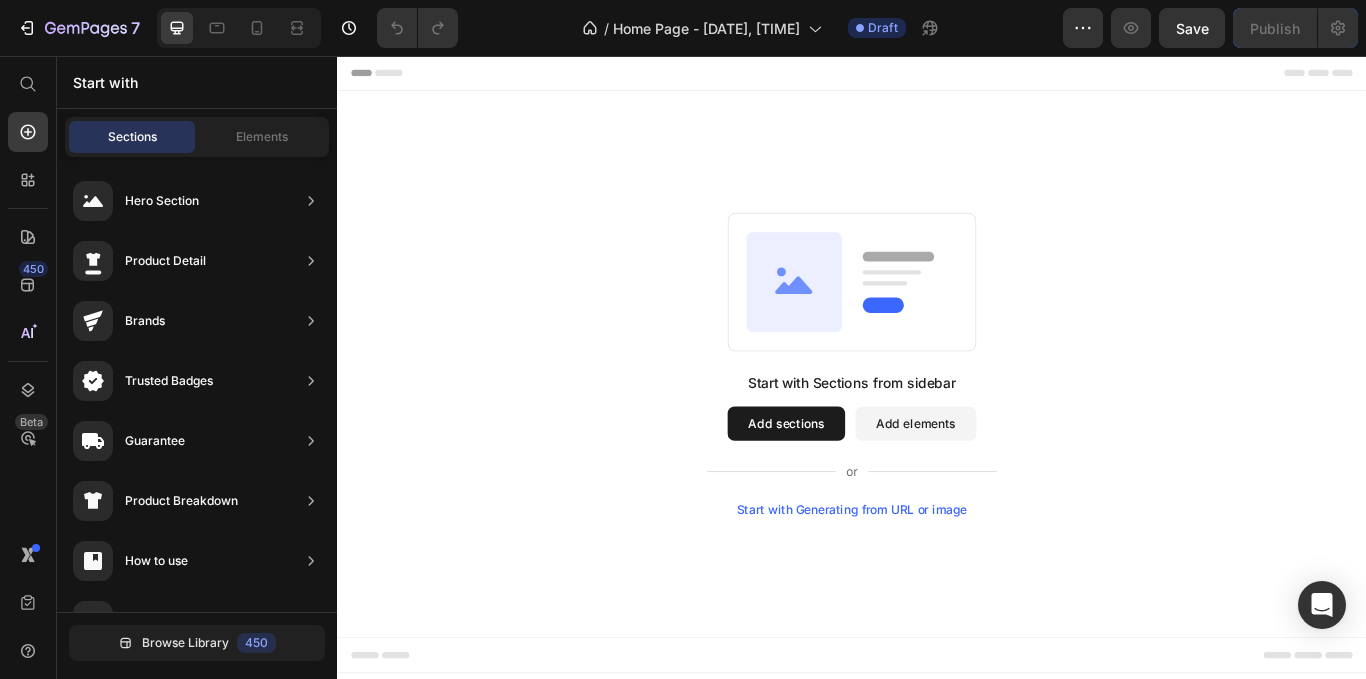 click on "Add sections" at bounding box center (860, 485) 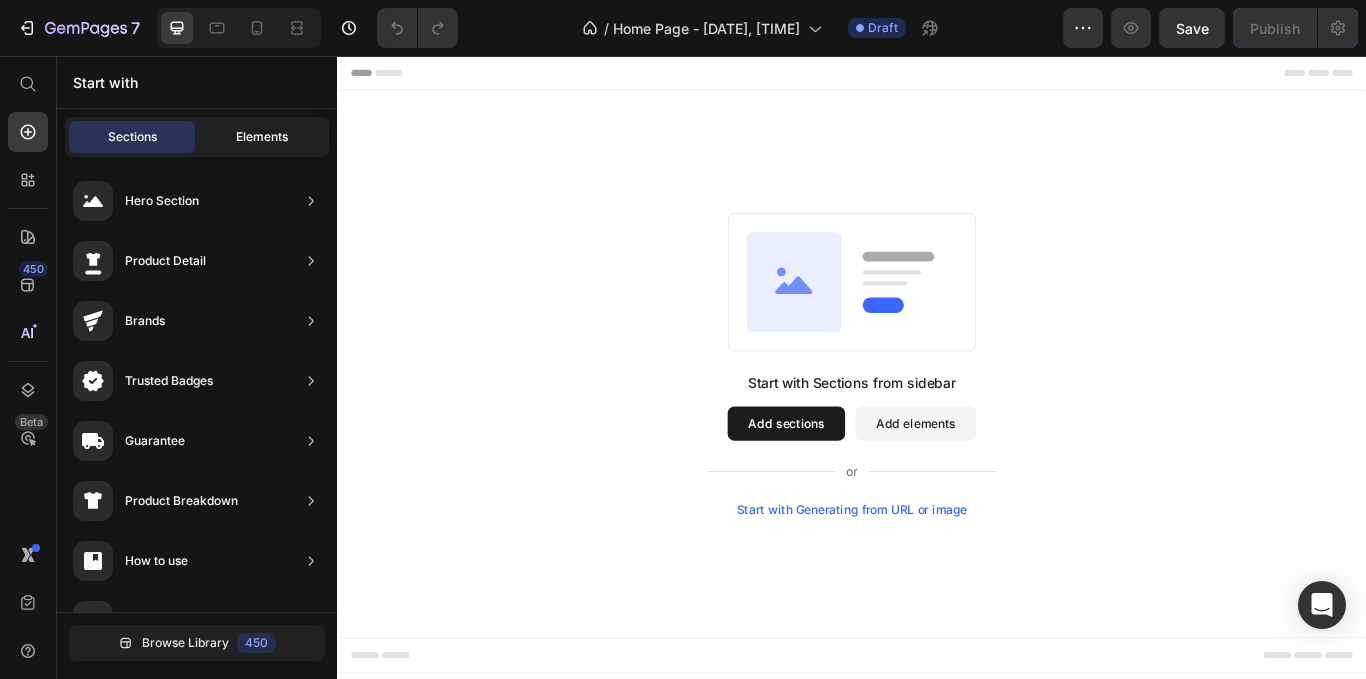 click on "Elements" 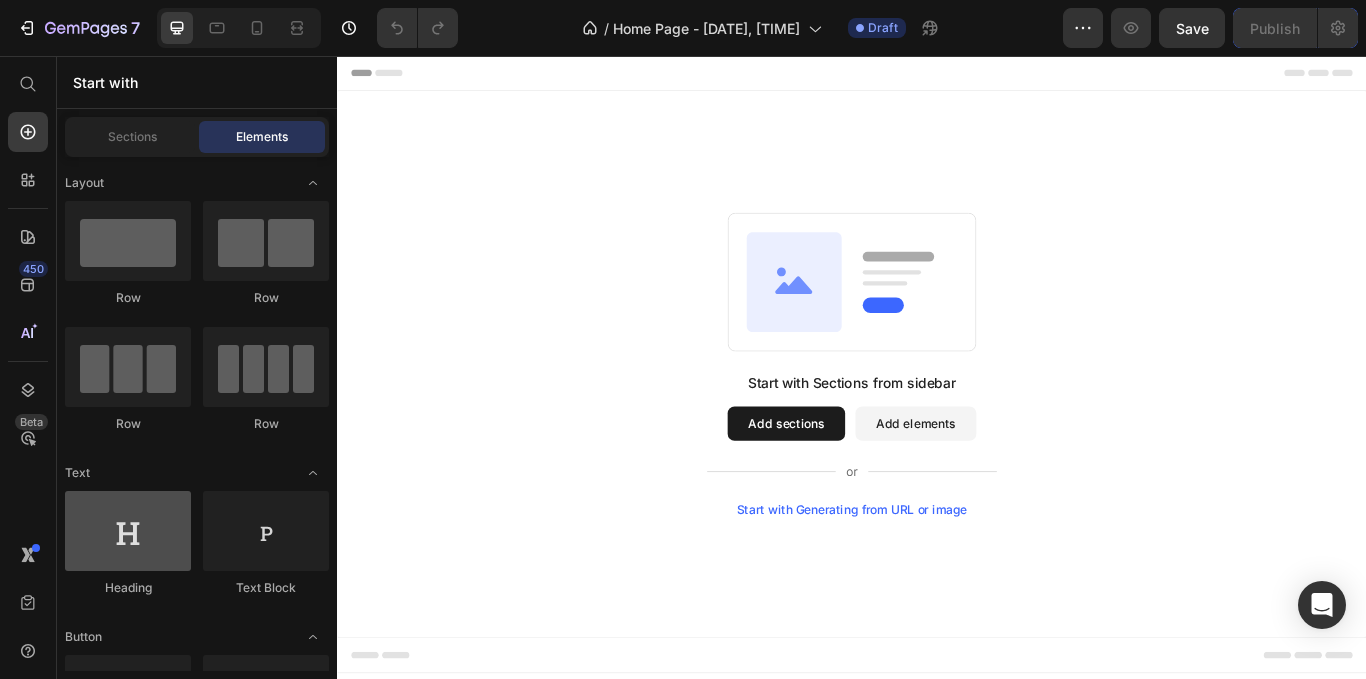click at bounding box center (128, 531) 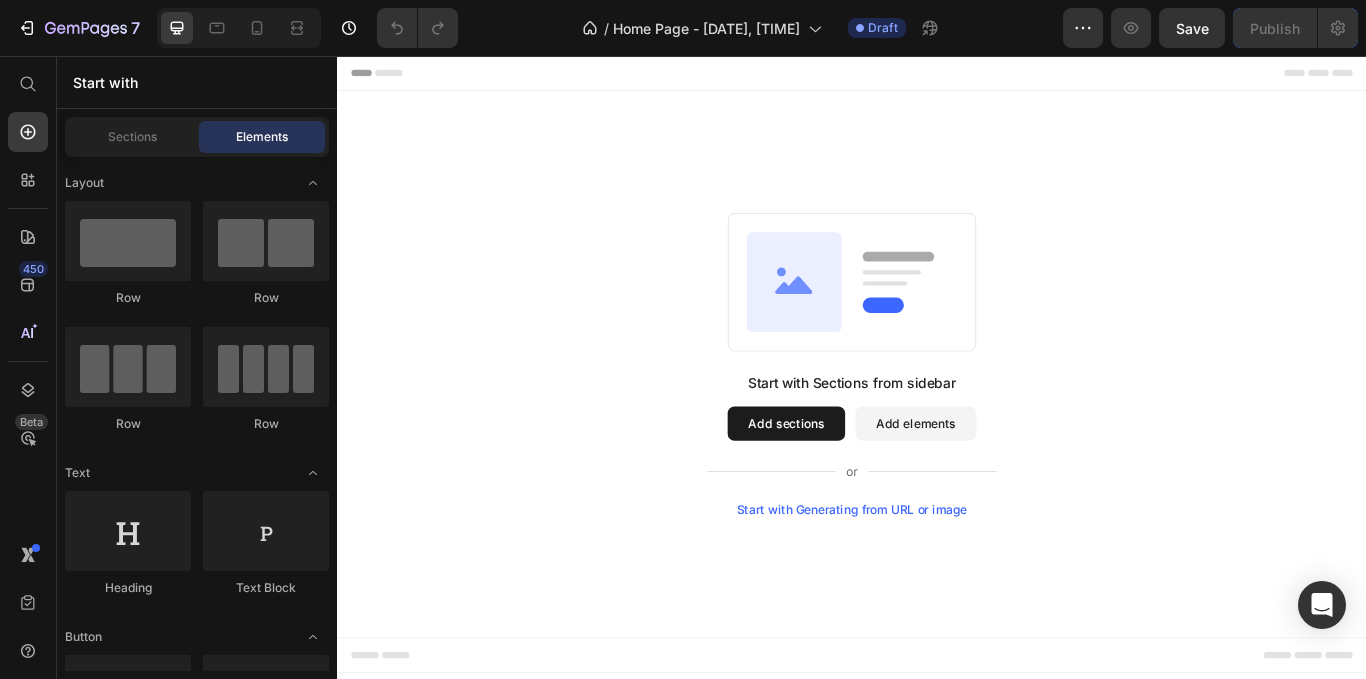 click on "Add sections" at bounding box center (860, 485) 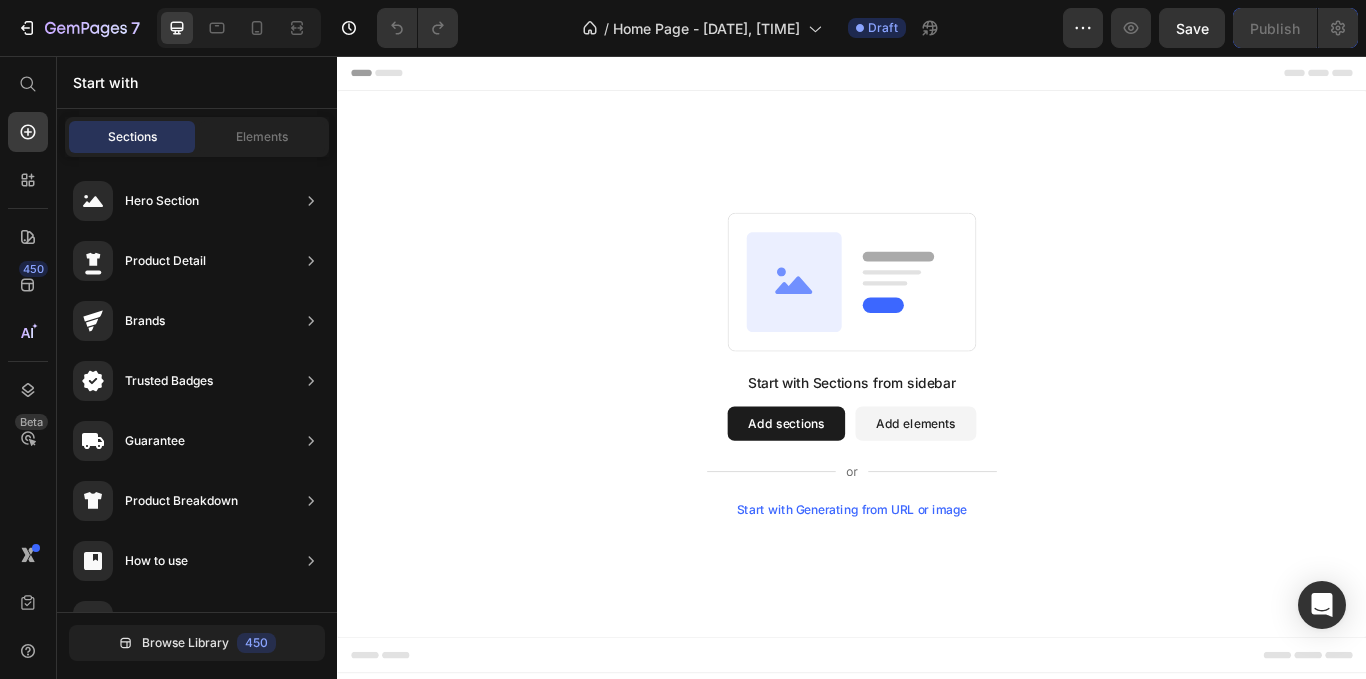 click on "Add elements" at bounding box center (1011, 485) 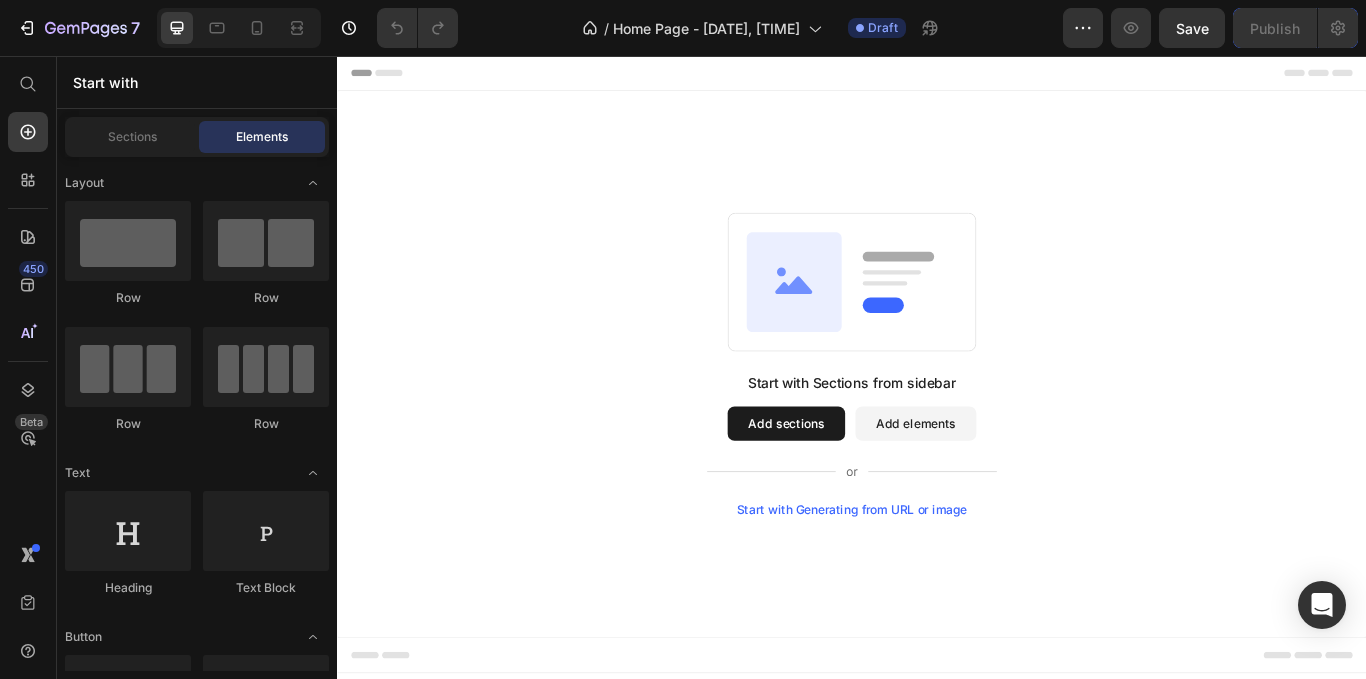 click on "Start with Generating from URL or image" at bounding box center [937, 585] 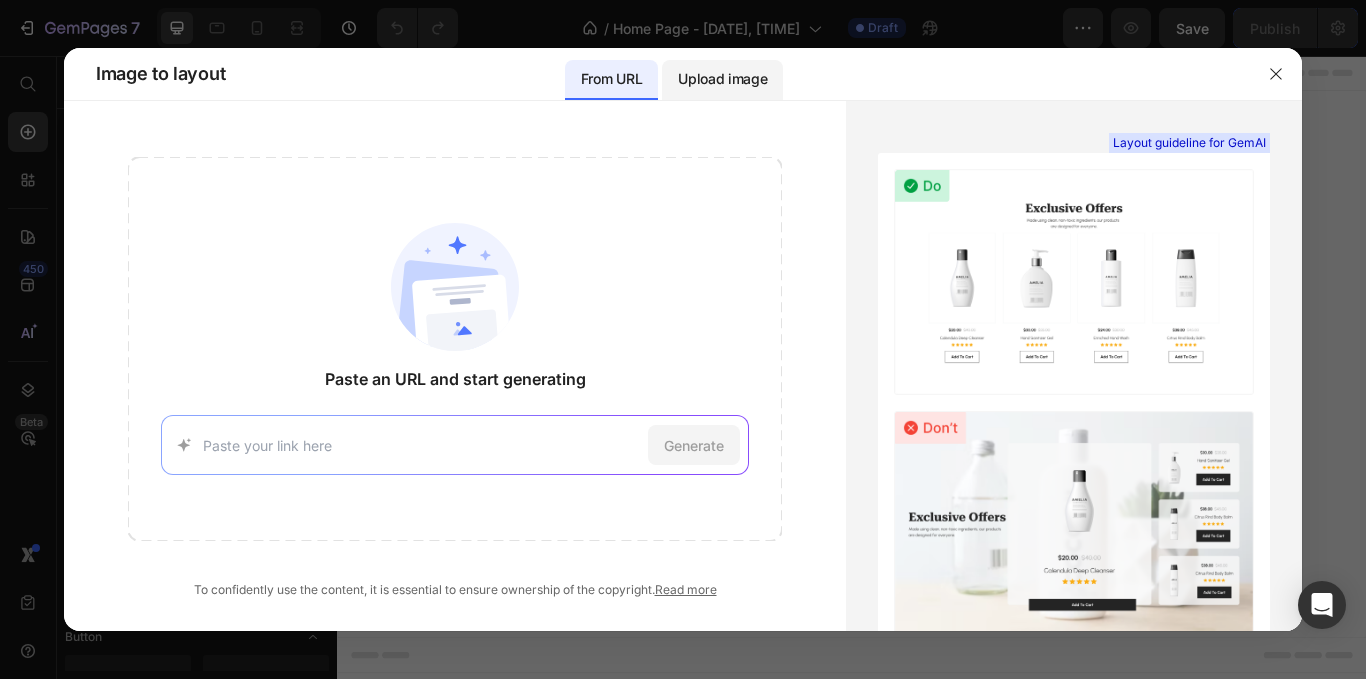 click on "Upload image" at bounding box center [722, 79] 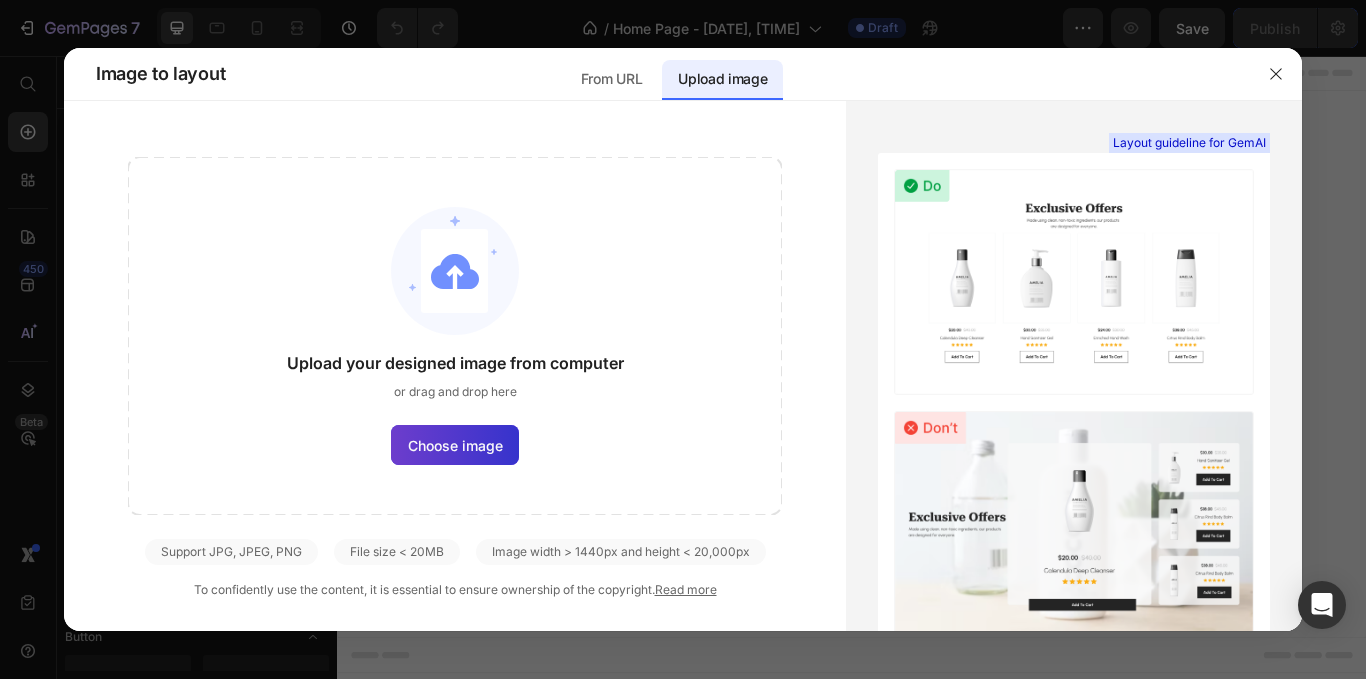 click on "Choose image" at bounding box center [455, 445] 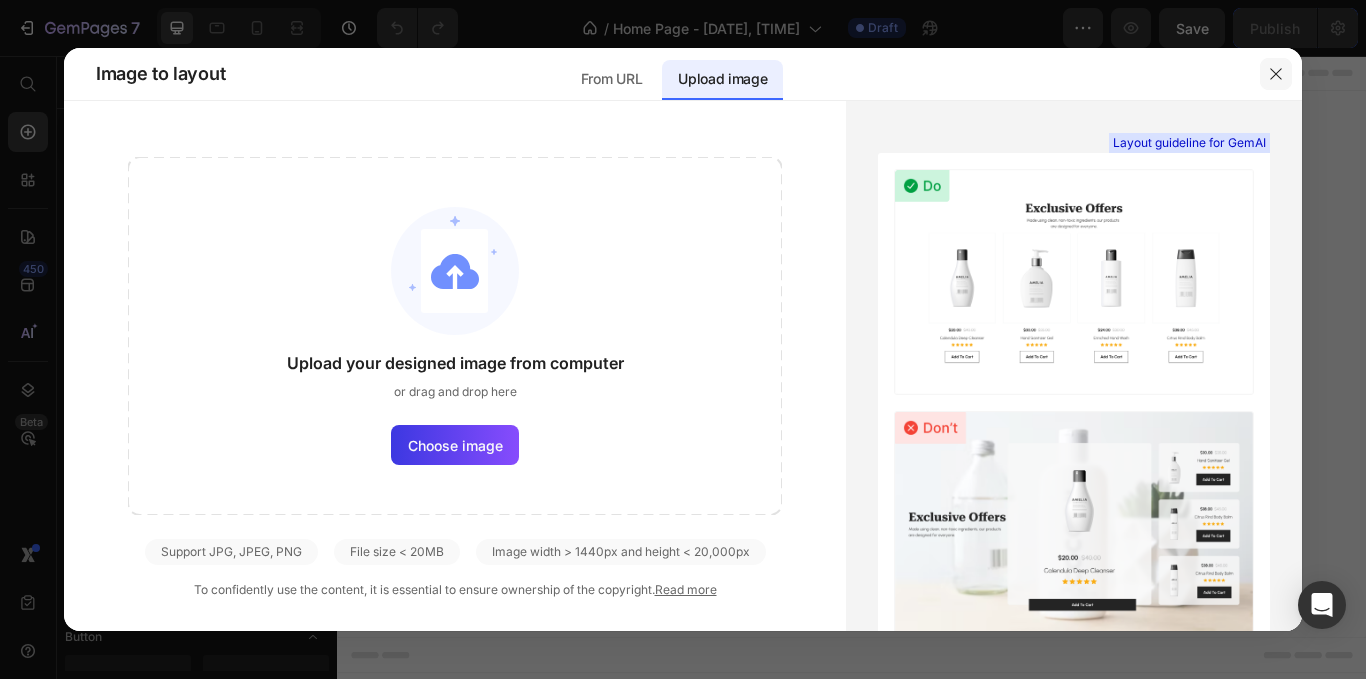click 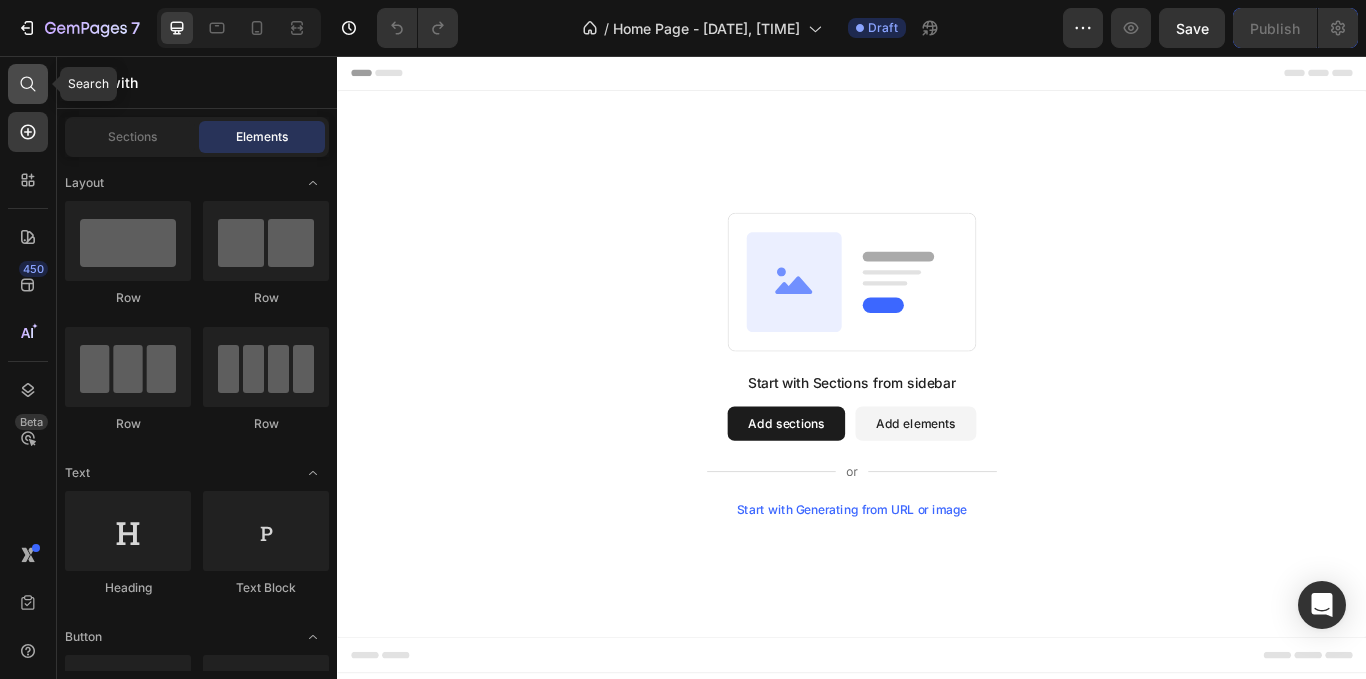 click 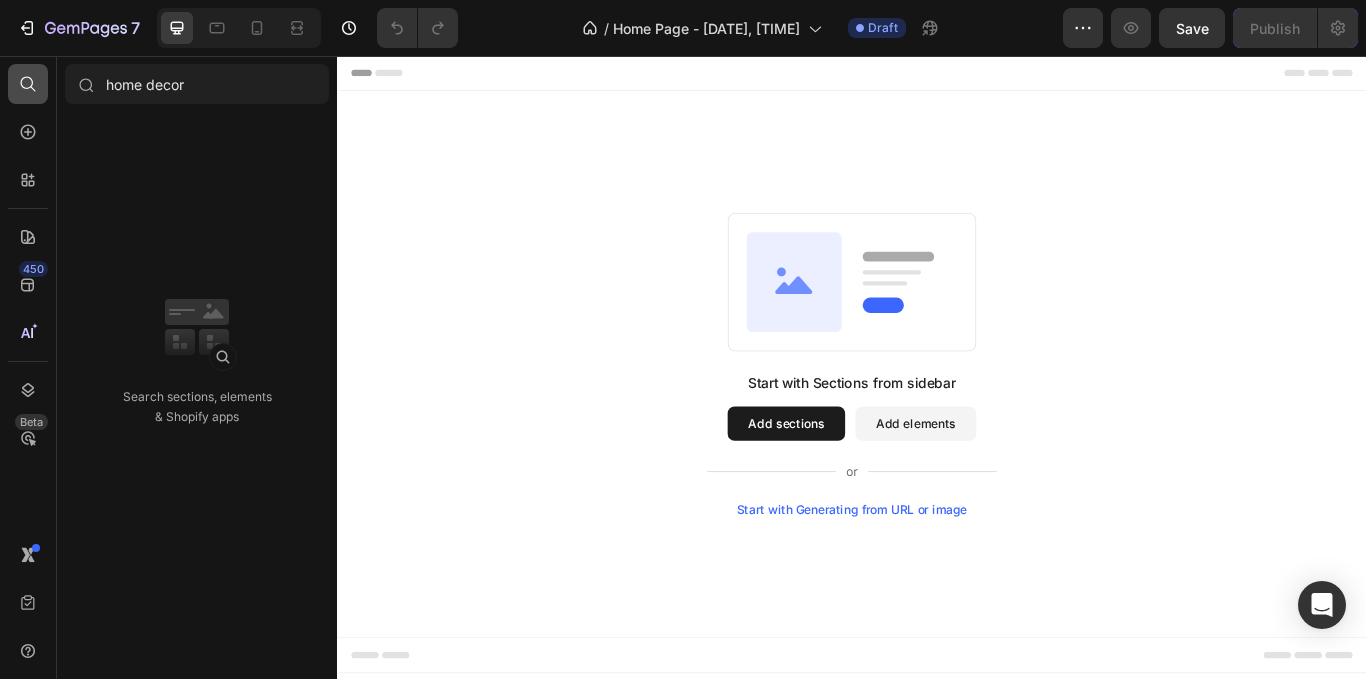 type on "home decor" 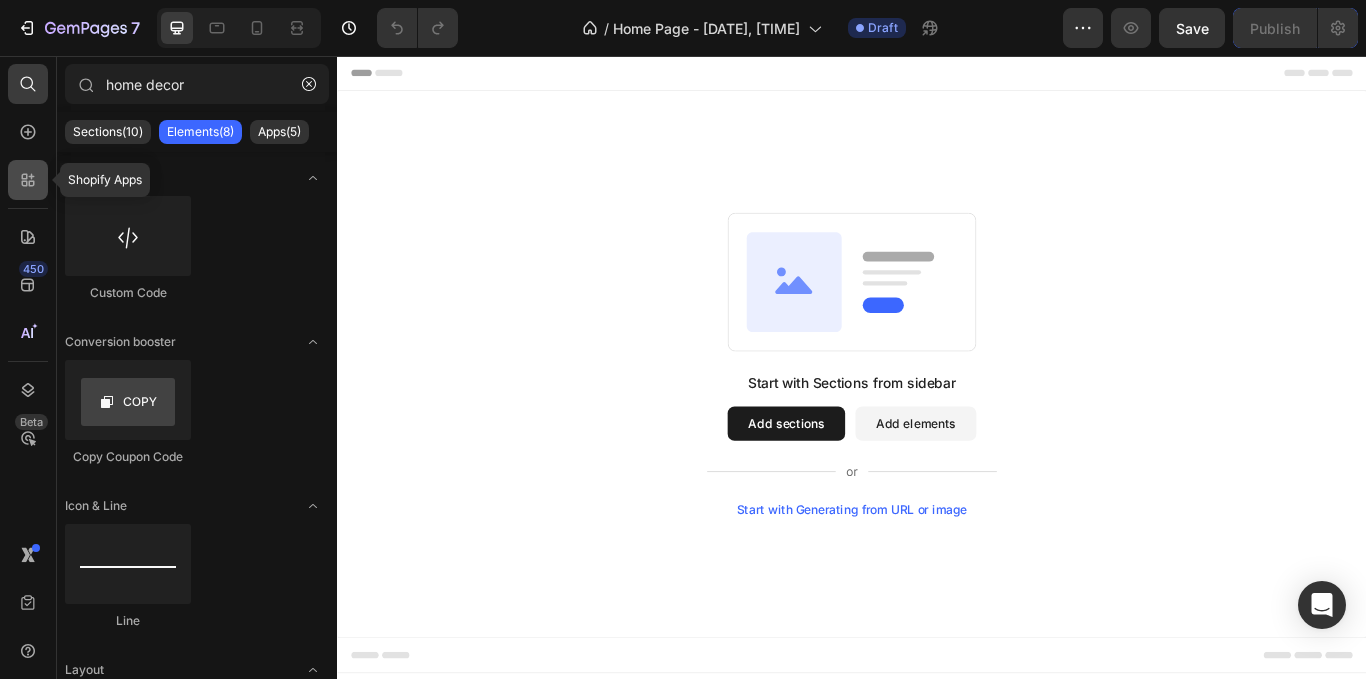 click 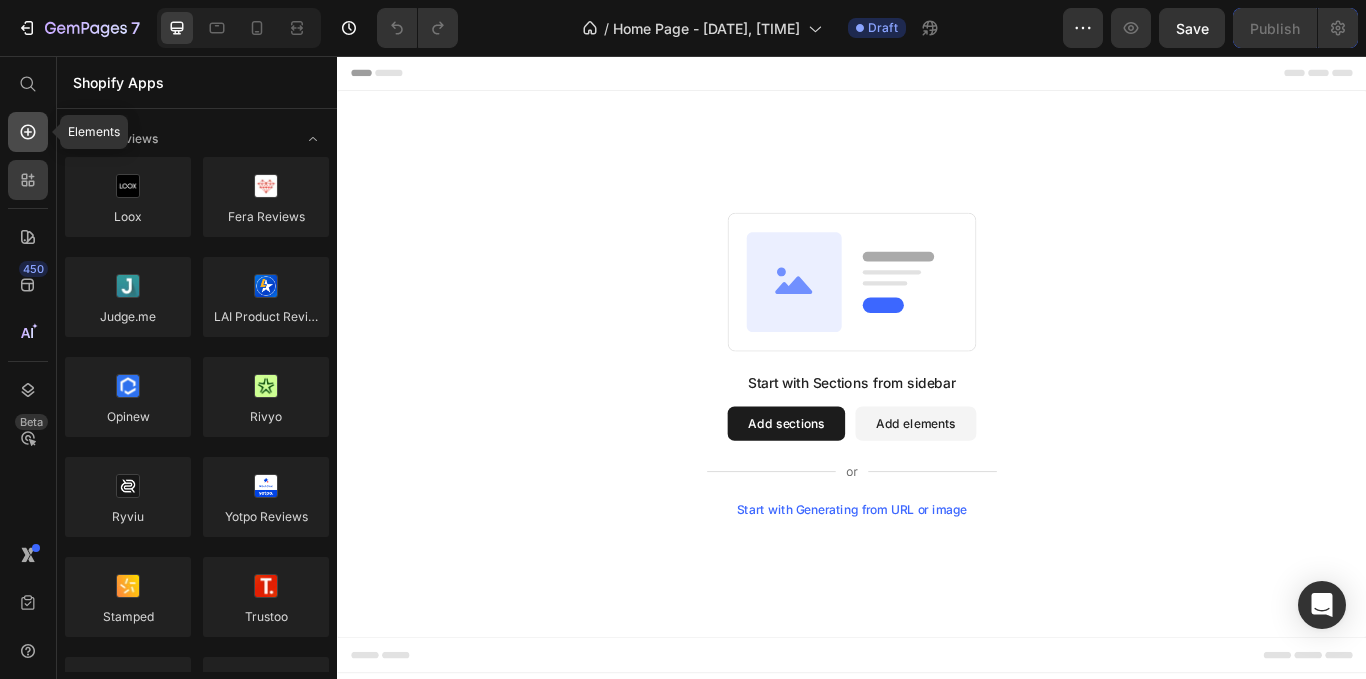 click 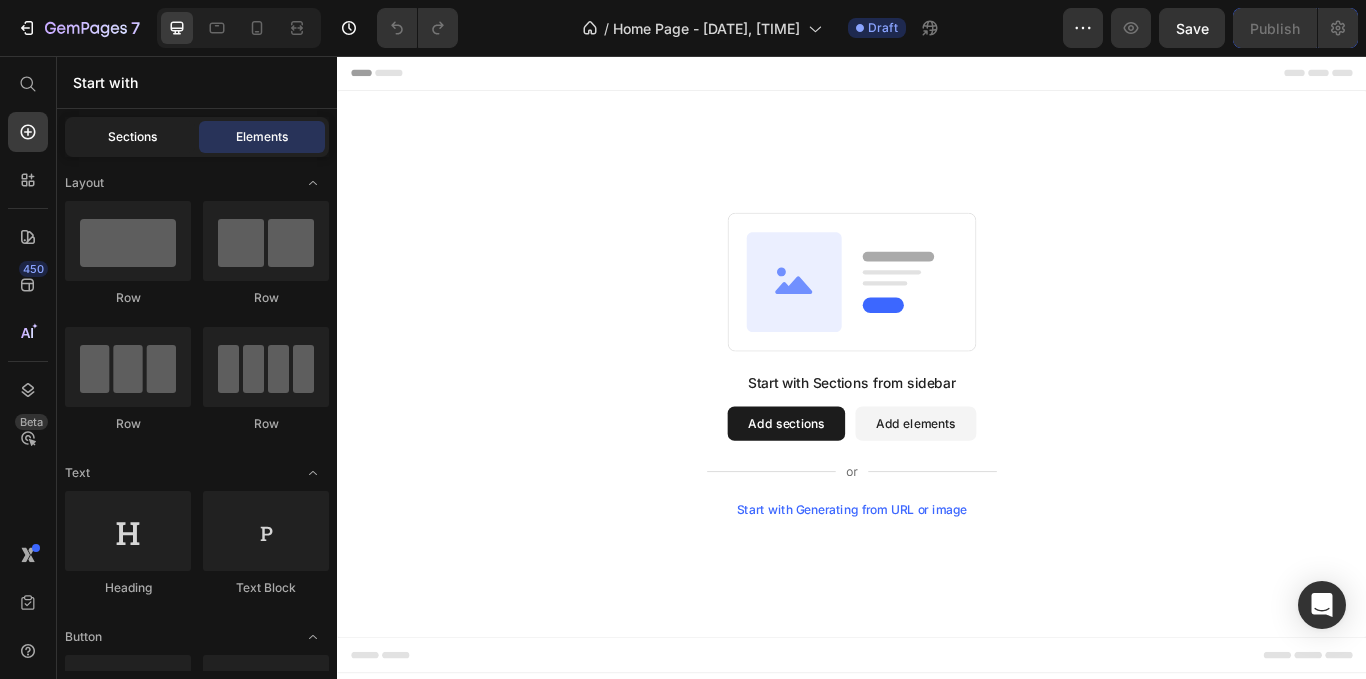 click on "Sections" 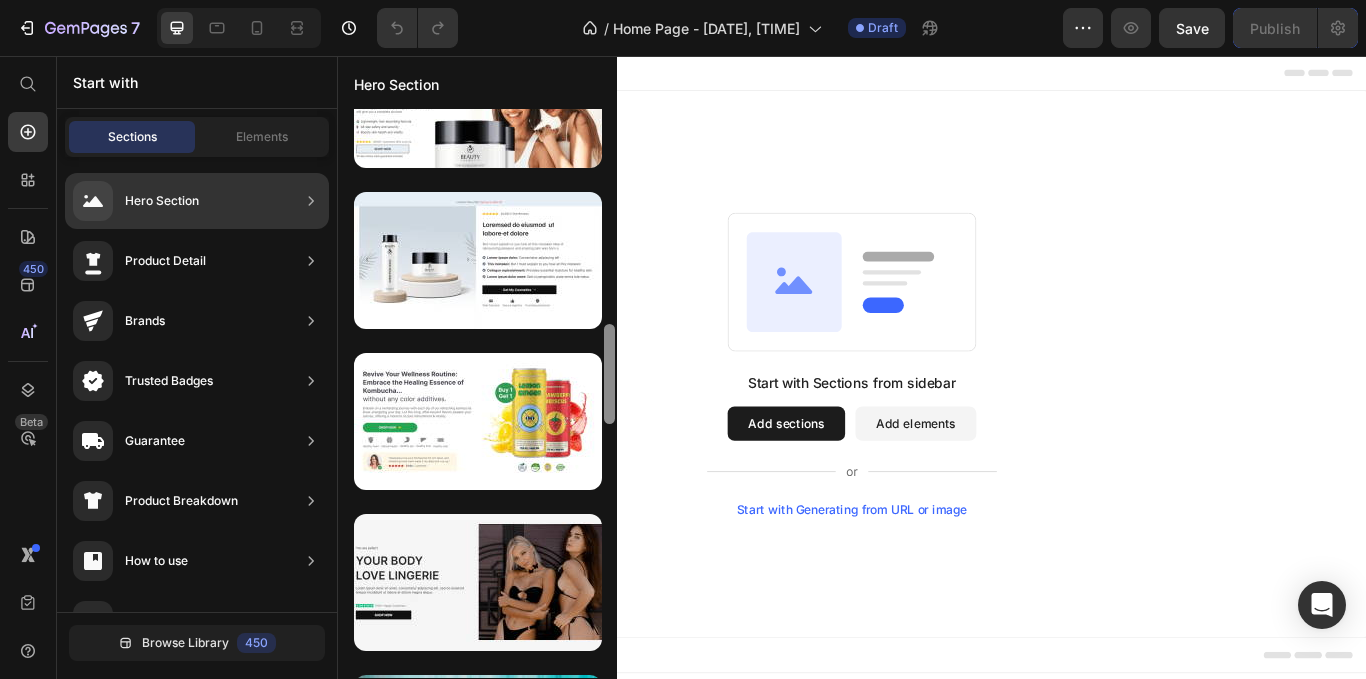 scroll, scrollTop: 0, scrollLeft: 0, axis: both 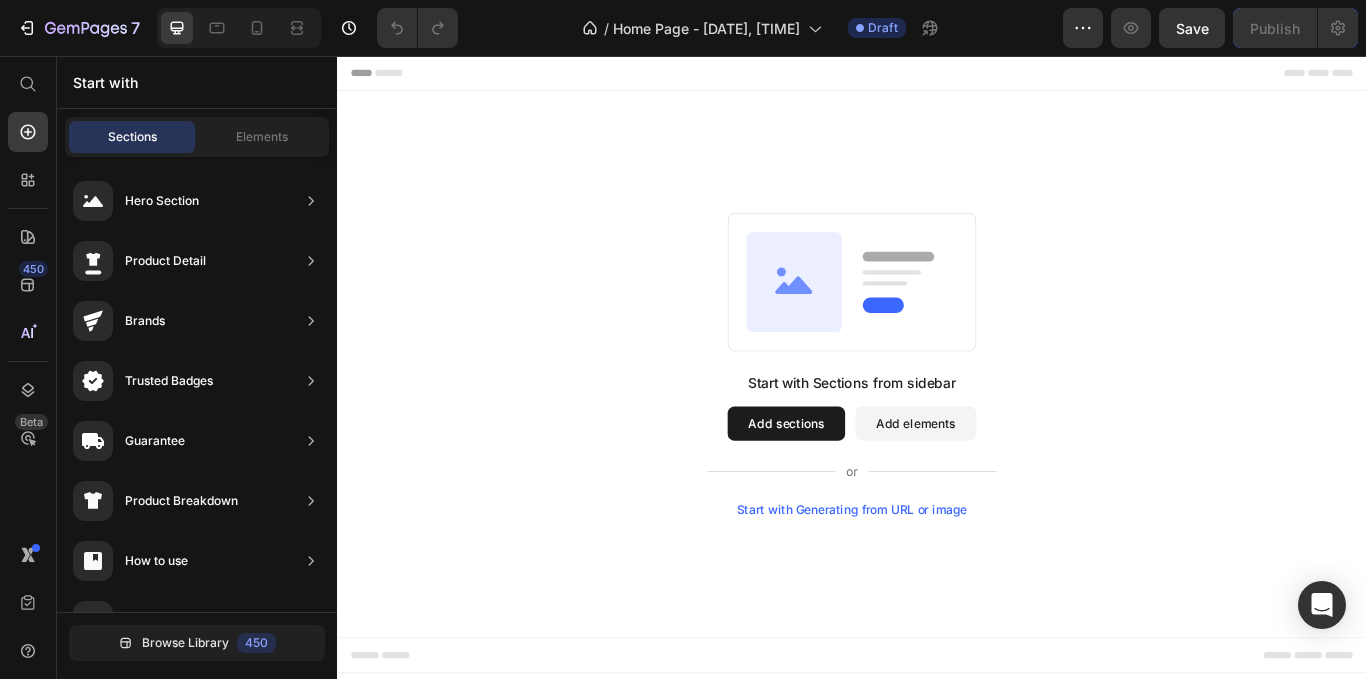 drag, startPoint x: 611, startPoint y: 255, endPoint x: 600, endPoint y: 680, distance: 425.14233 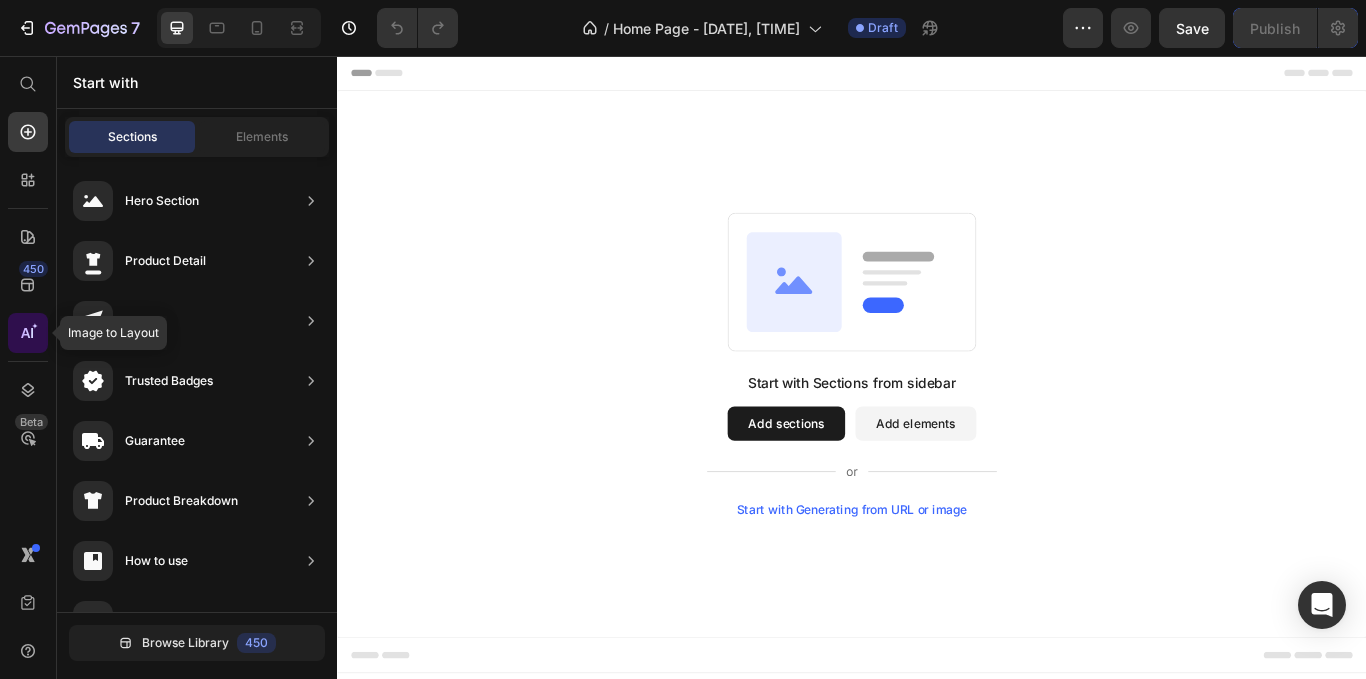 click 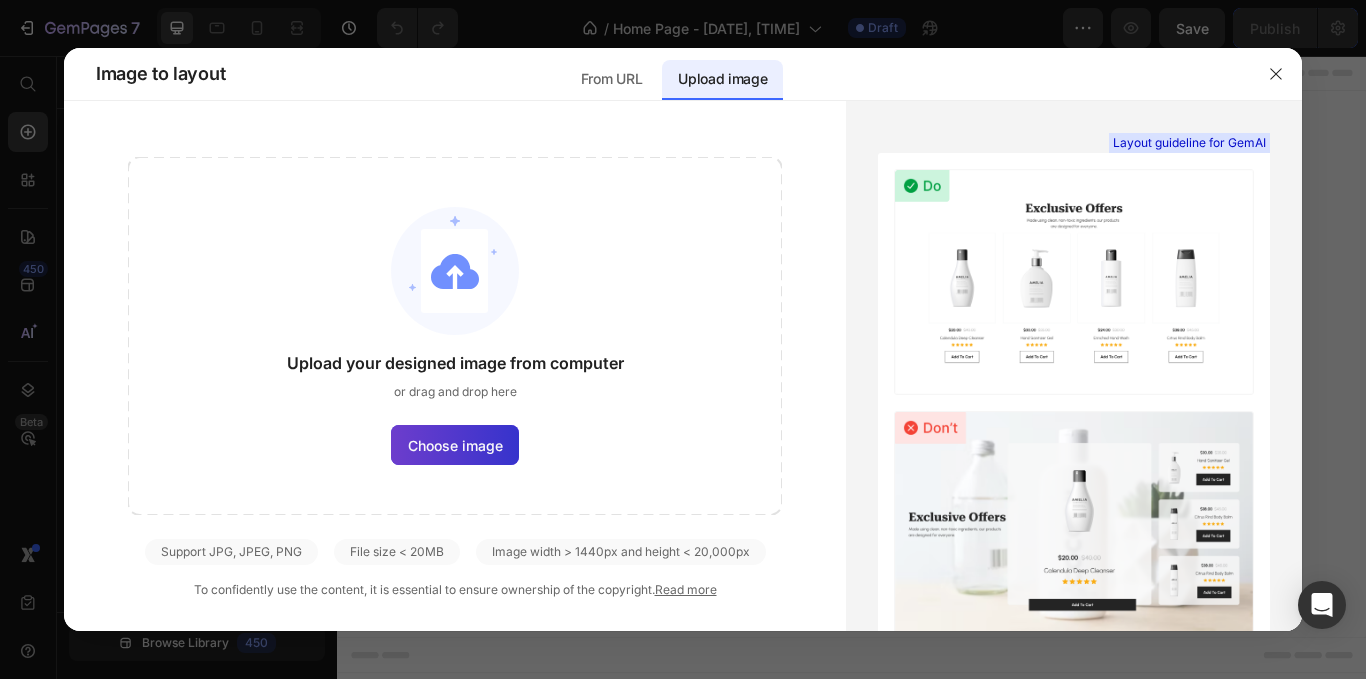 click on "Choose image" at bounding box center (455, 445) 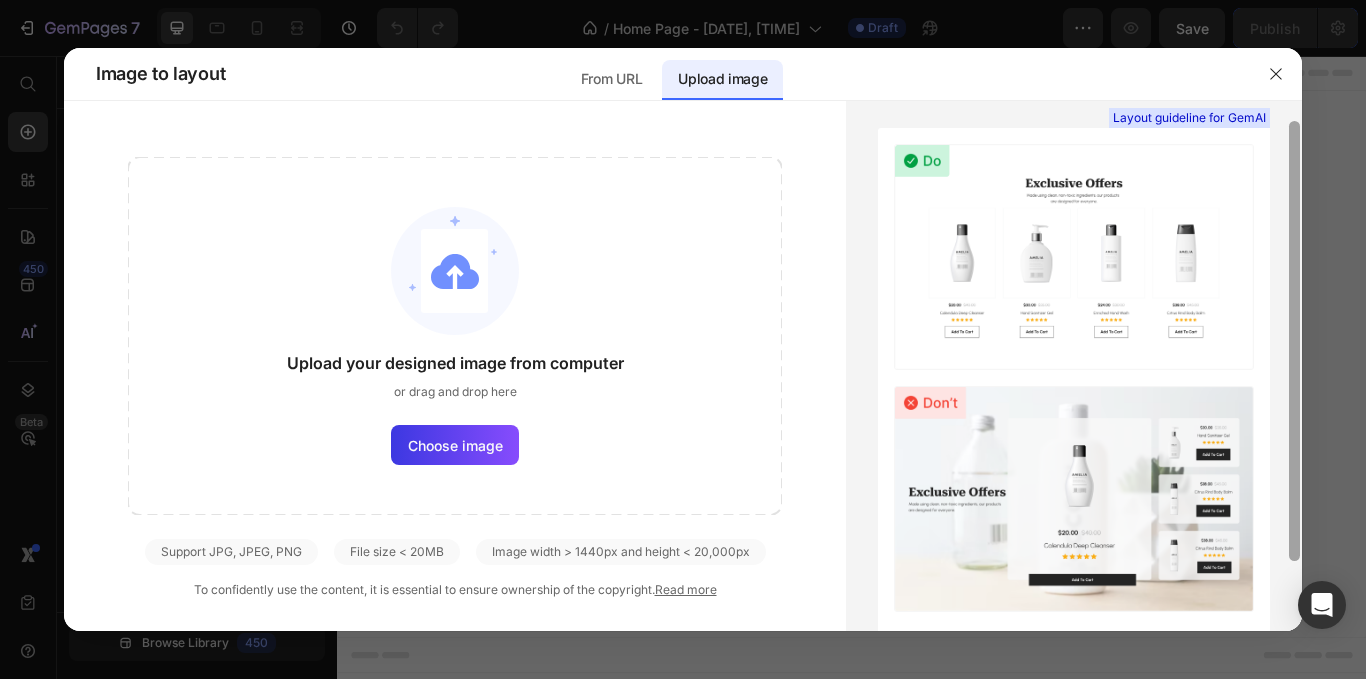 scroll, scrollTop: 108, scrollLeft: 0, axis: vertical 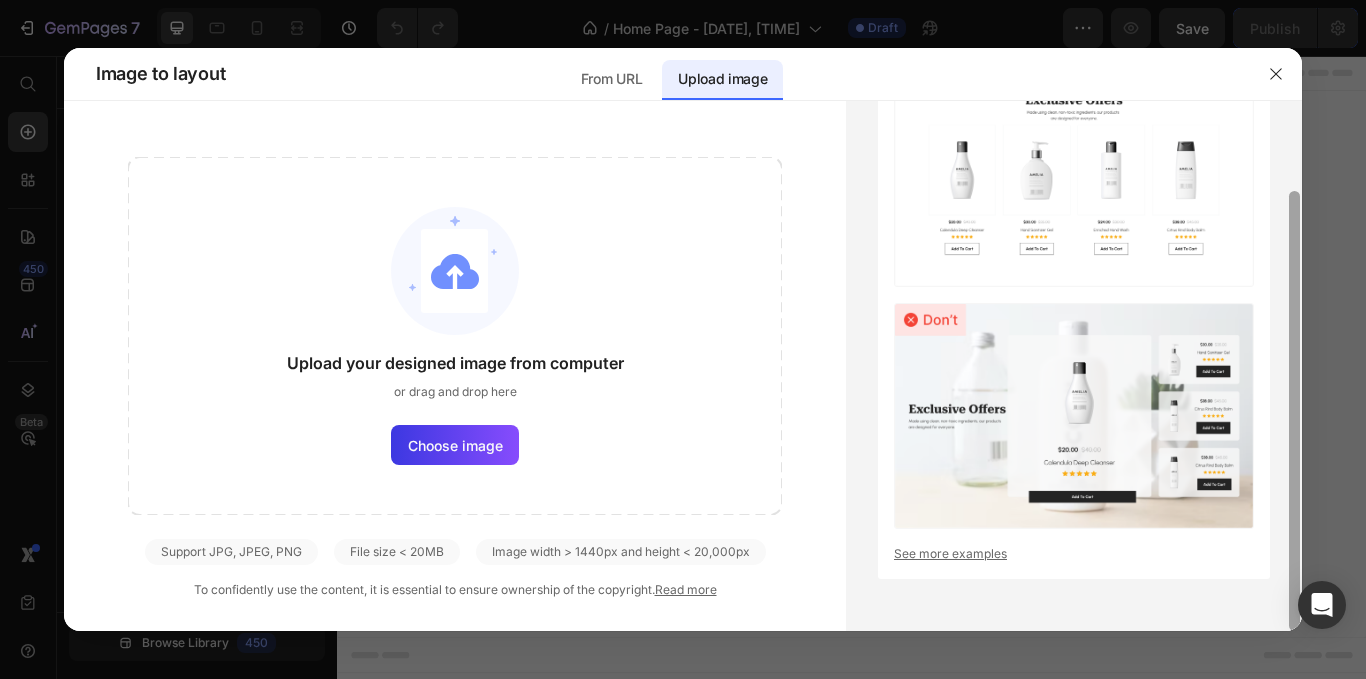 drag, startPoint x: 1296, startPoint y: 215, endPoint x: 1299, endPoint y: 373, distance: 158.02847 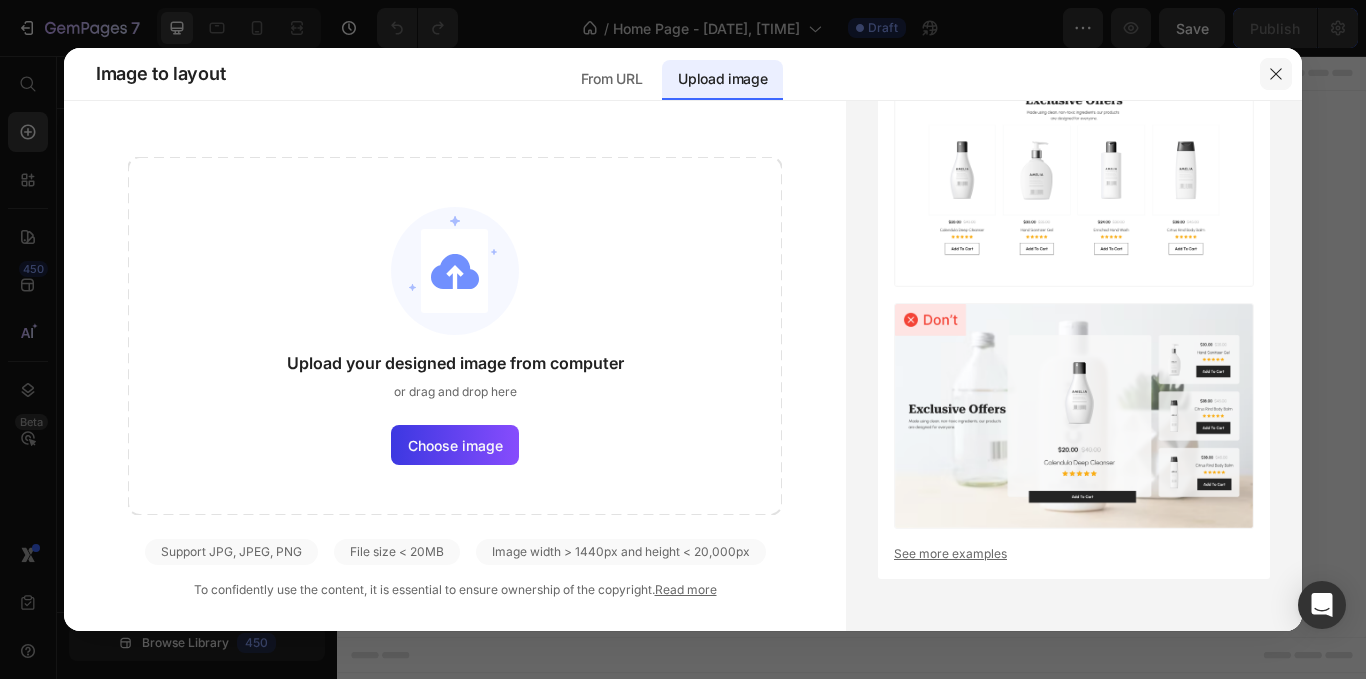 drag, startPoint x: 1100, startPoint y: 24, endPoint x: 1281, endPoint y: 76, distance: 188.32153 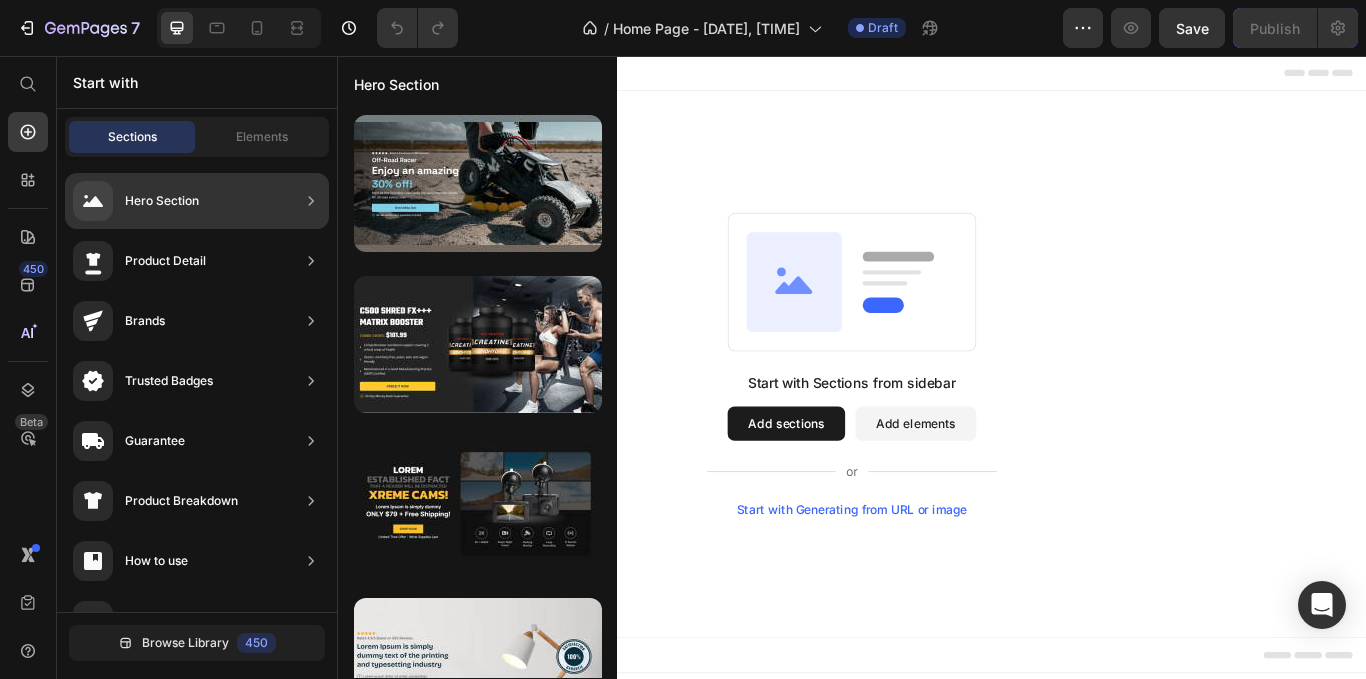scroll, scrollTop: 224, scrollLeft: 0, axis: vertical 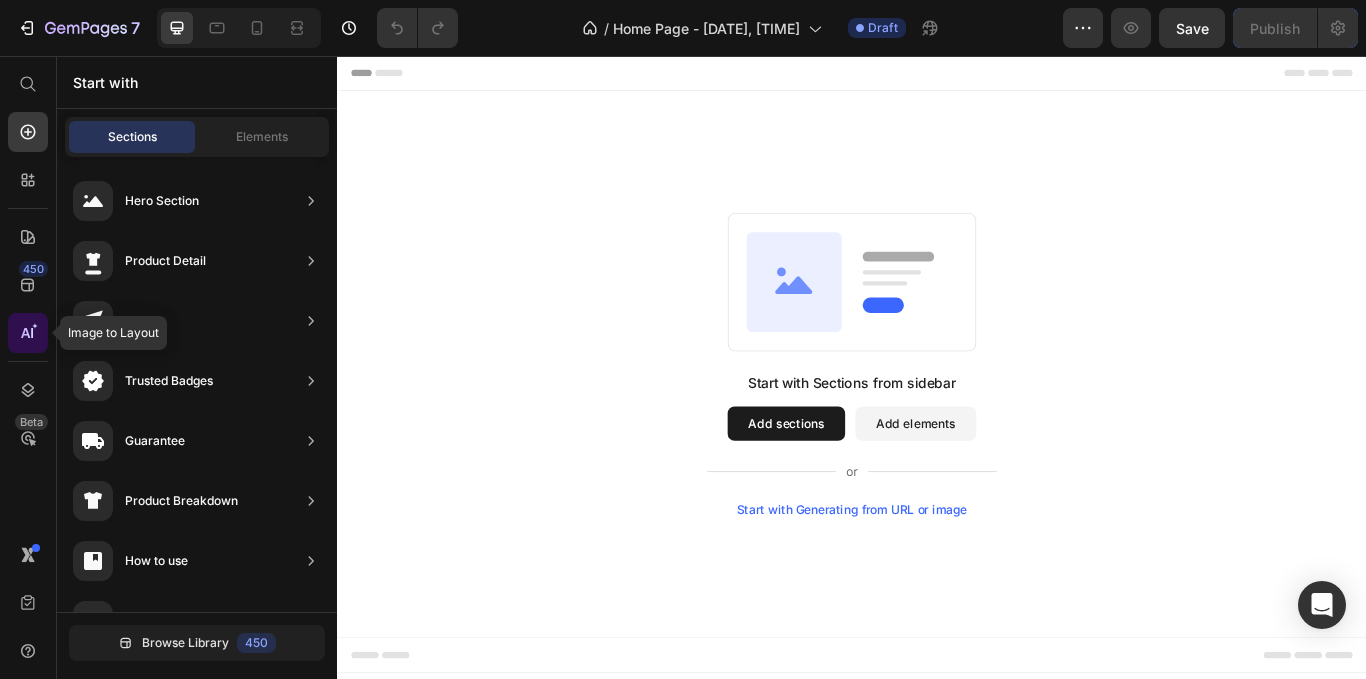 click 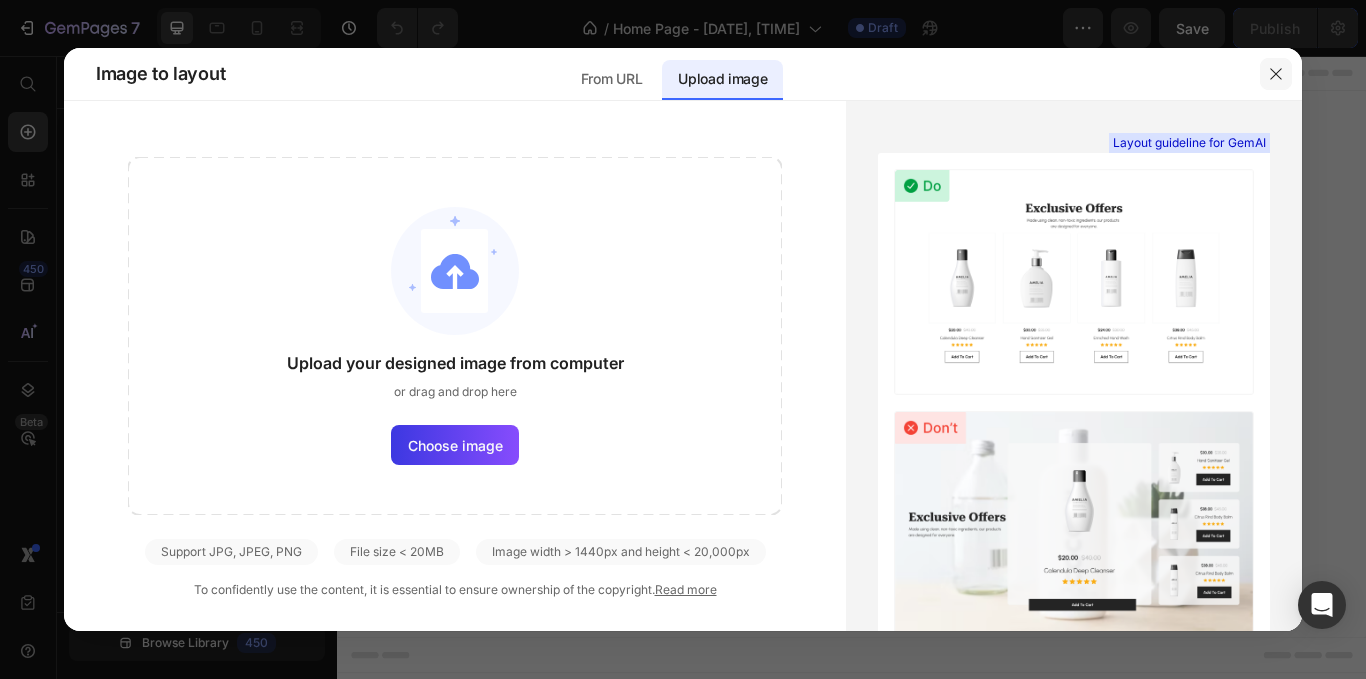 drag, startPoint x: 1280, startPoint y: 66, endPoint x: 1099, endPoint y: 10, distance: 189.46504 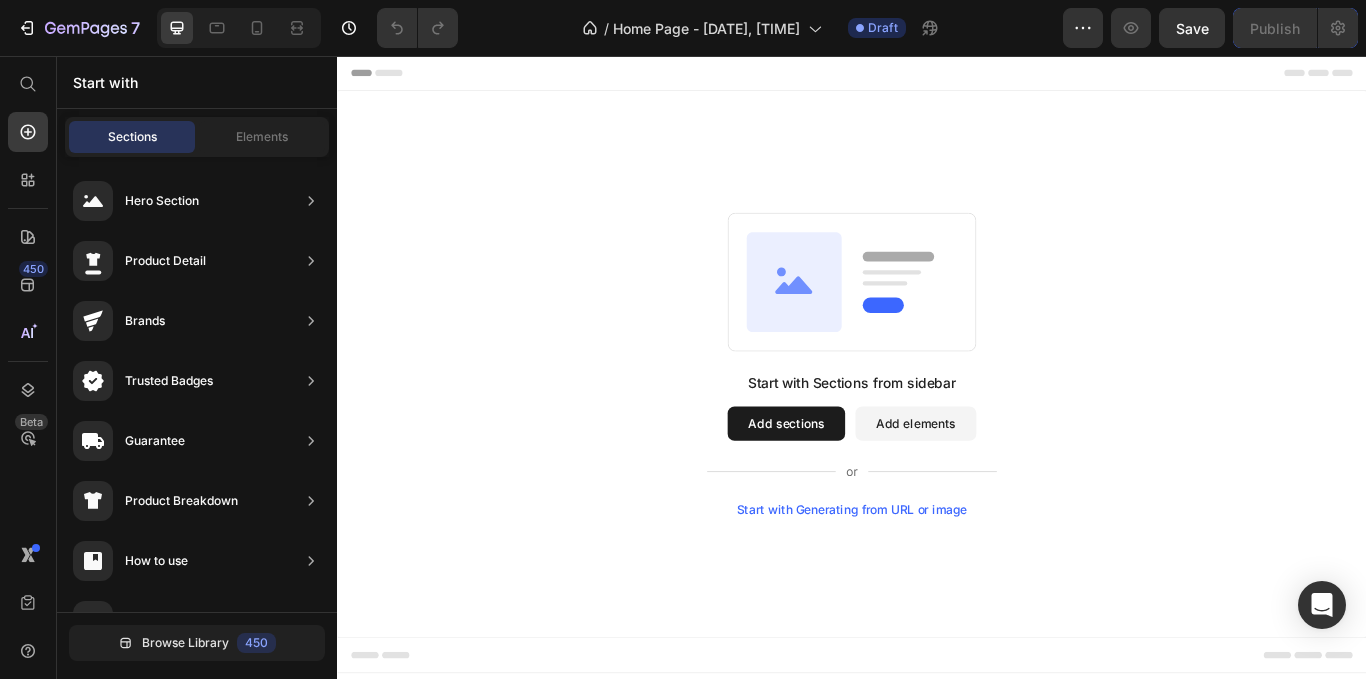 click on "Start with Generating from URL or image" at bounding box center [937, 585] 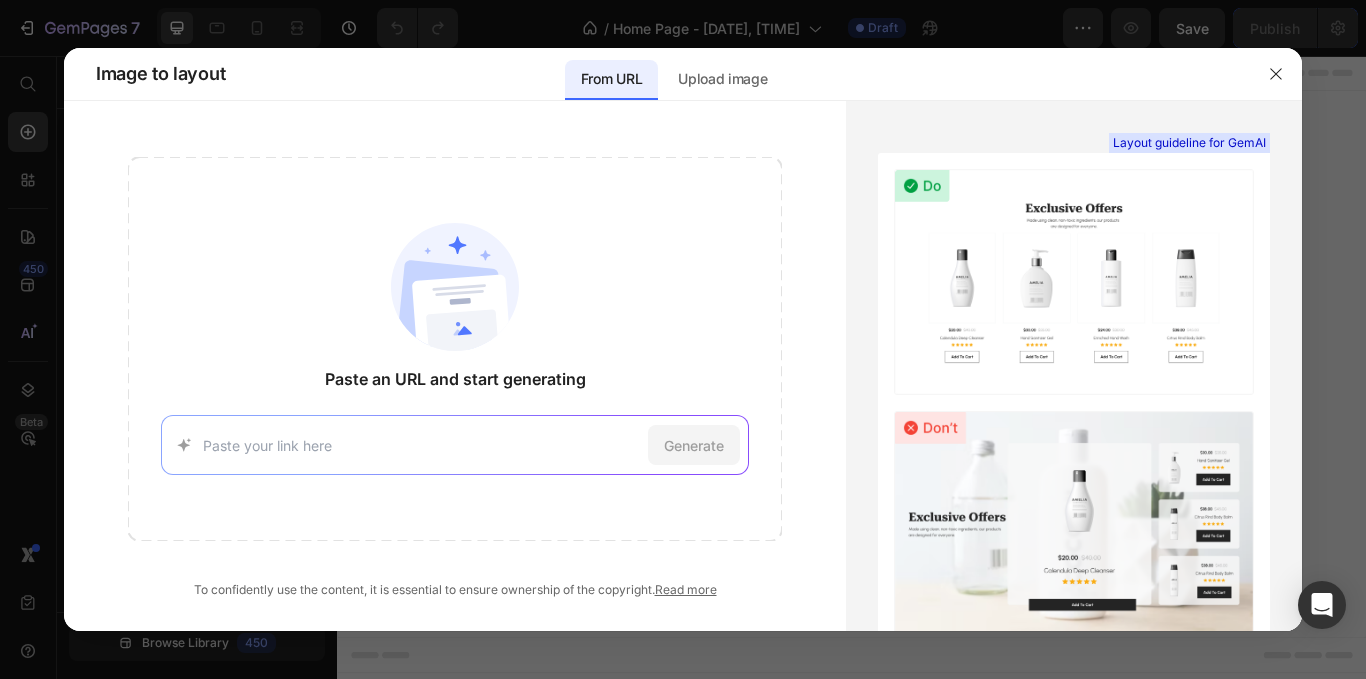 click on "Paste an URL and start generating Generate" 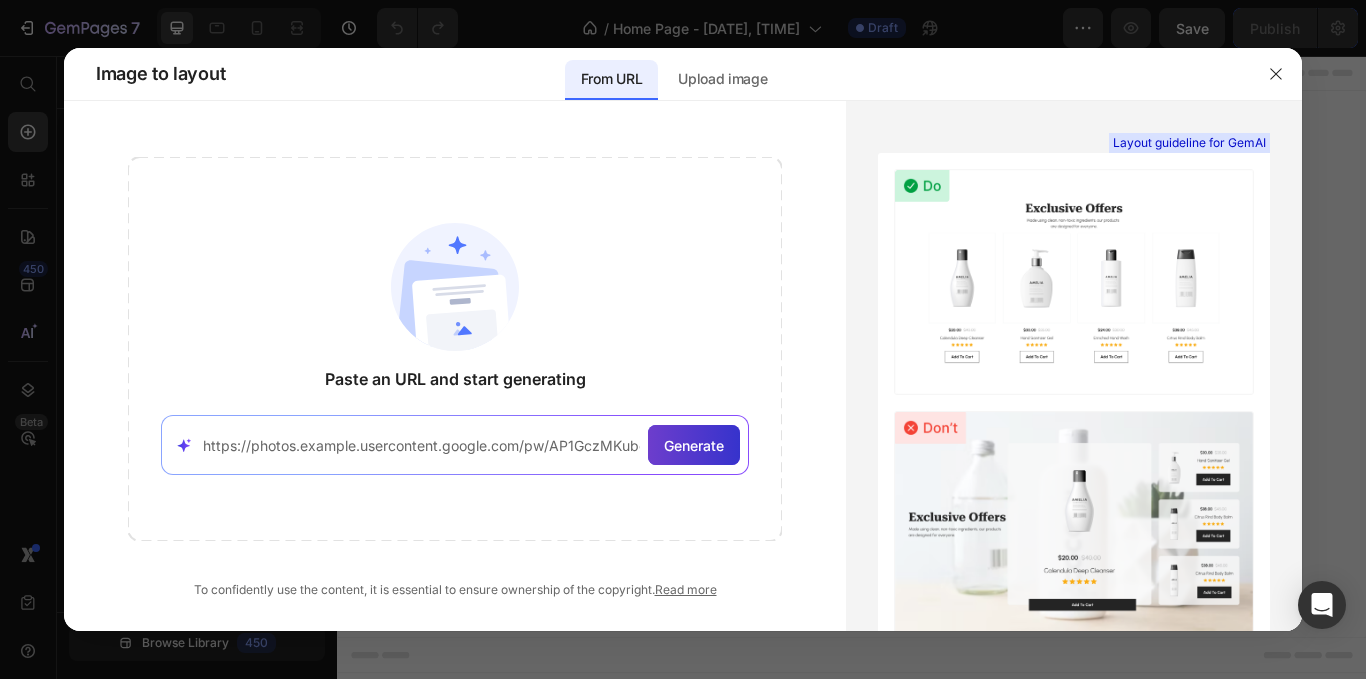 type on "https://photos.example.usercontent.google.com/pw/AP1GczMKubcdJkdtLNB8zrmy60aTHmeHD5-WfBc6--e-hJ0T4dDcOkmTigt9=w659-h304-s-no-gm?authuser=0" 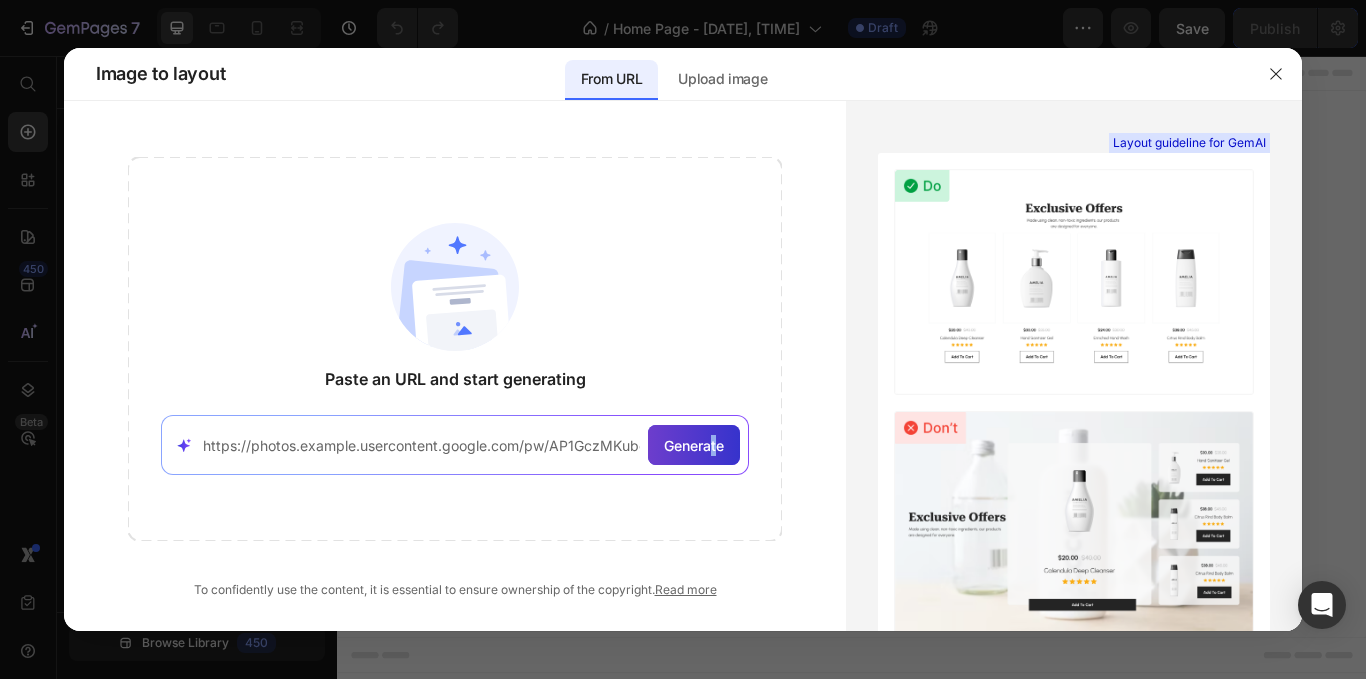 click on "Generate" 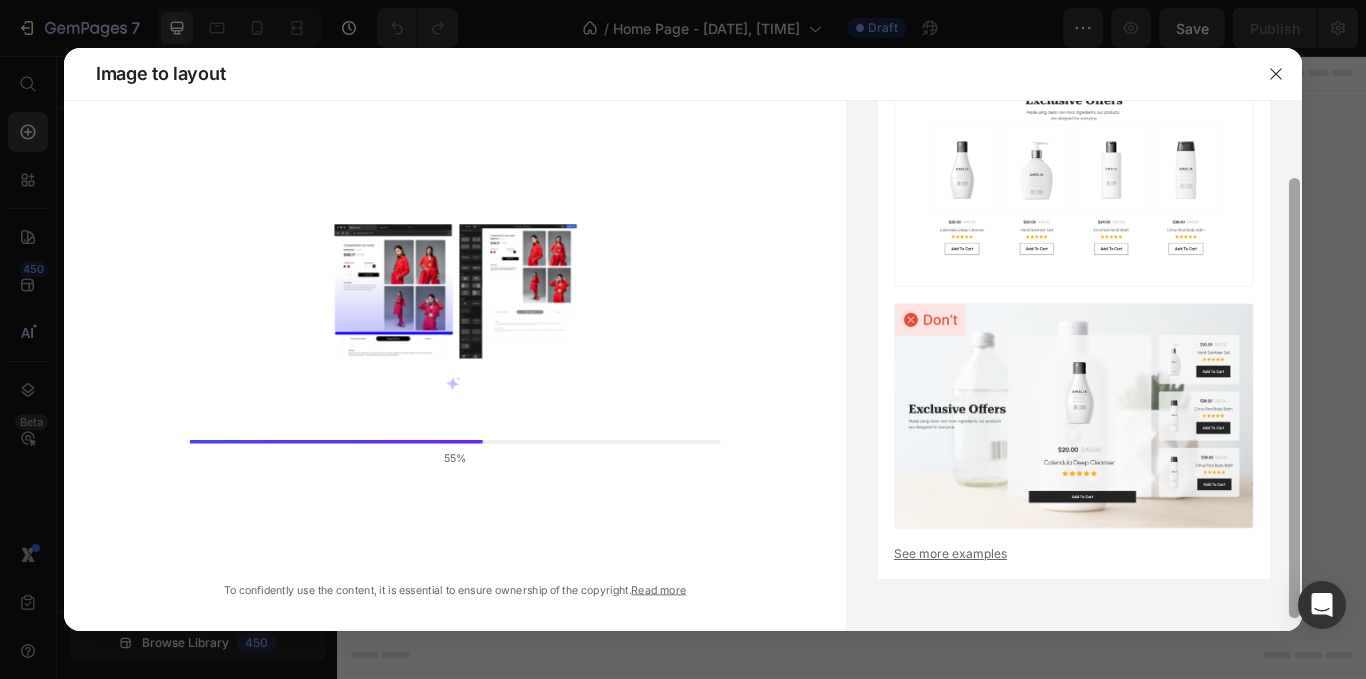 scroll, scrollTop: 8, scrollLeft: 0, axis: vertical 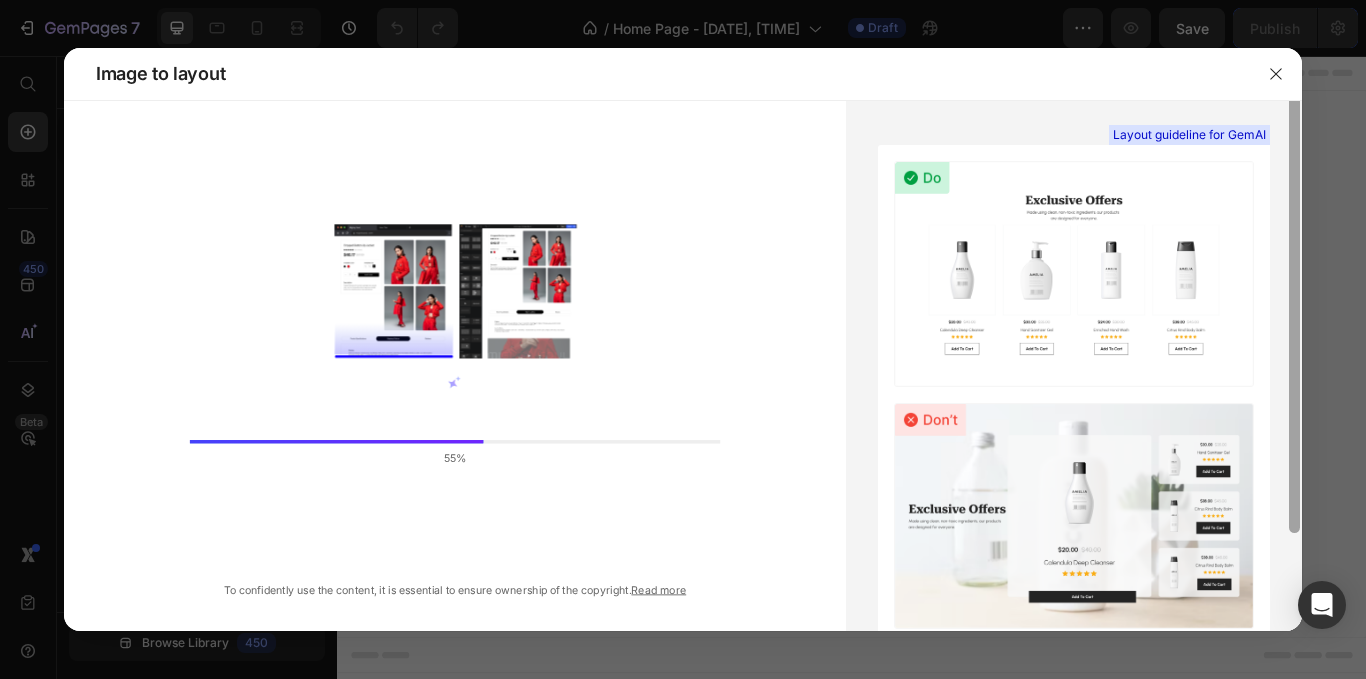 click at bounding box center (1294, 313) 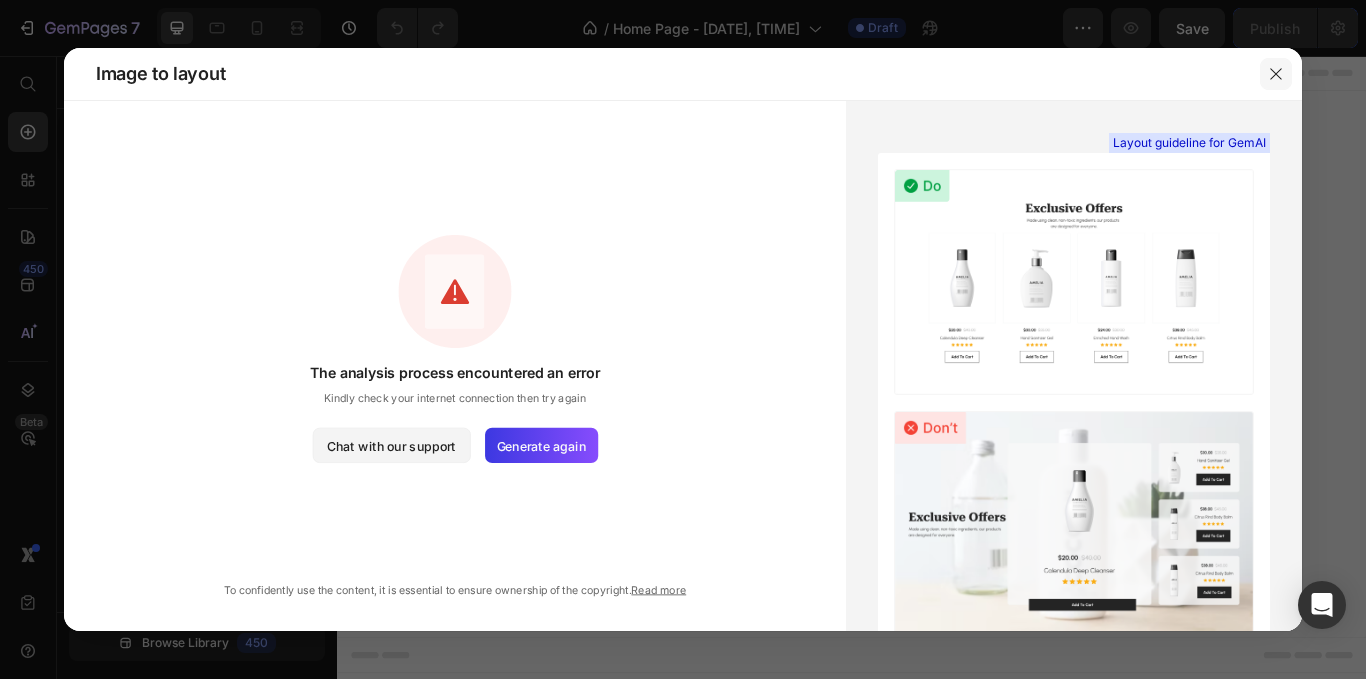 click 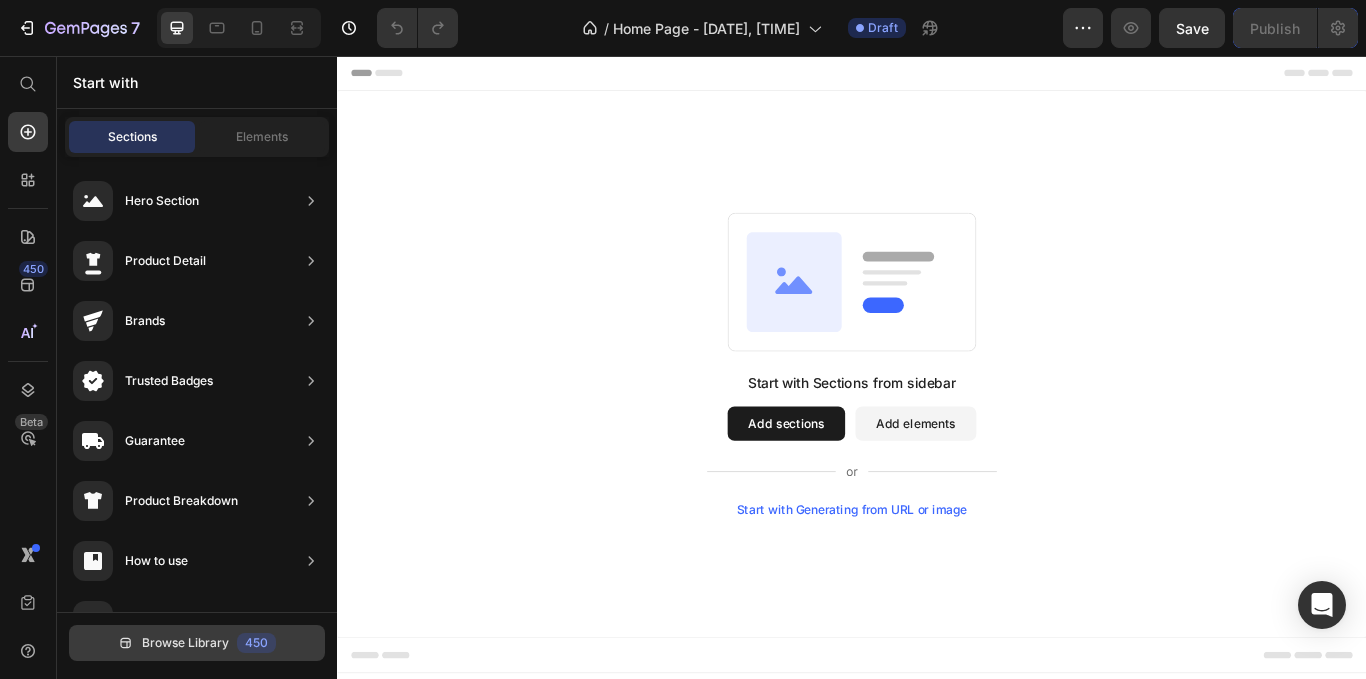 click on "Browse Library" at bounding box center [185, 643] 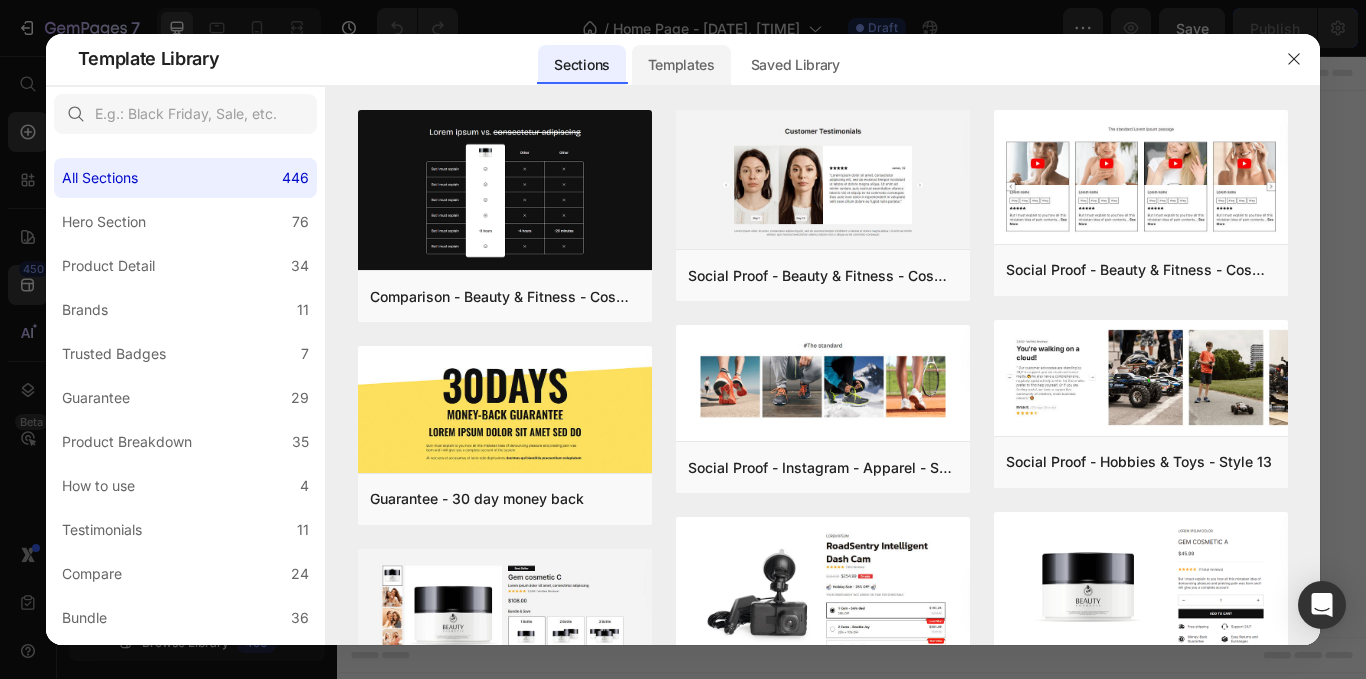 click on "Templates" 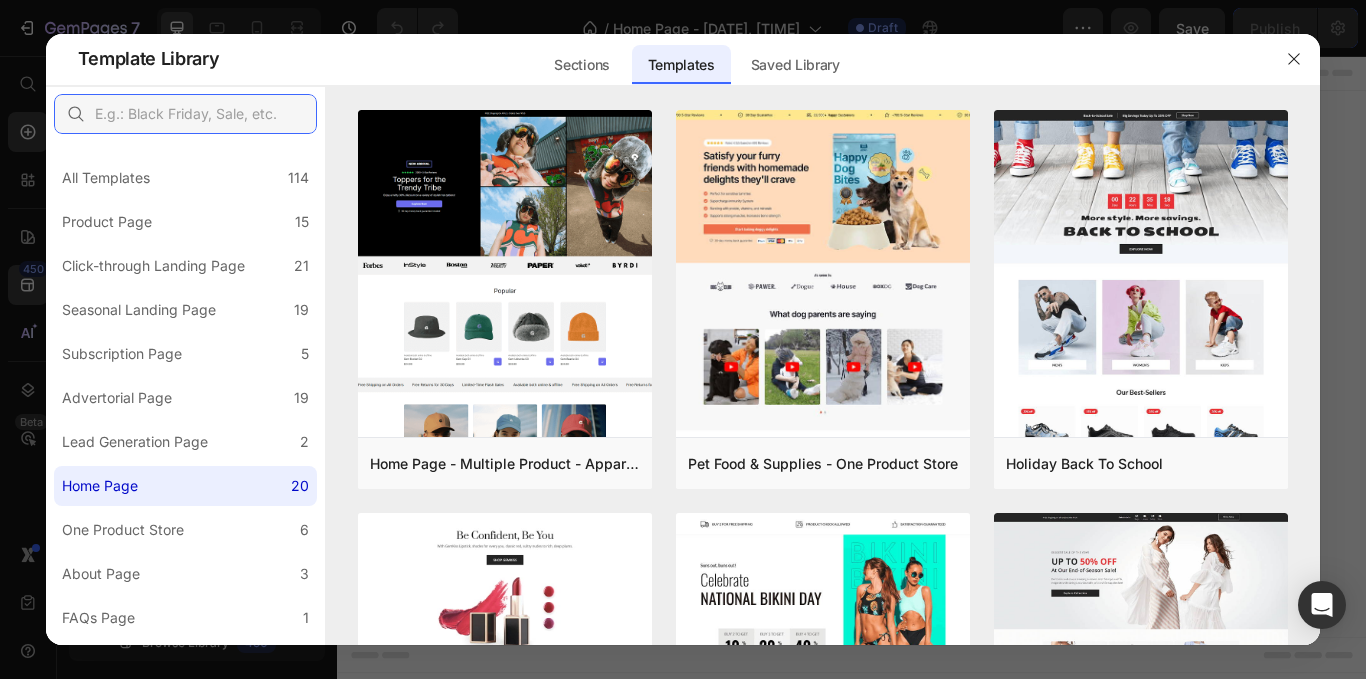 click at bounding box center (185, 114) 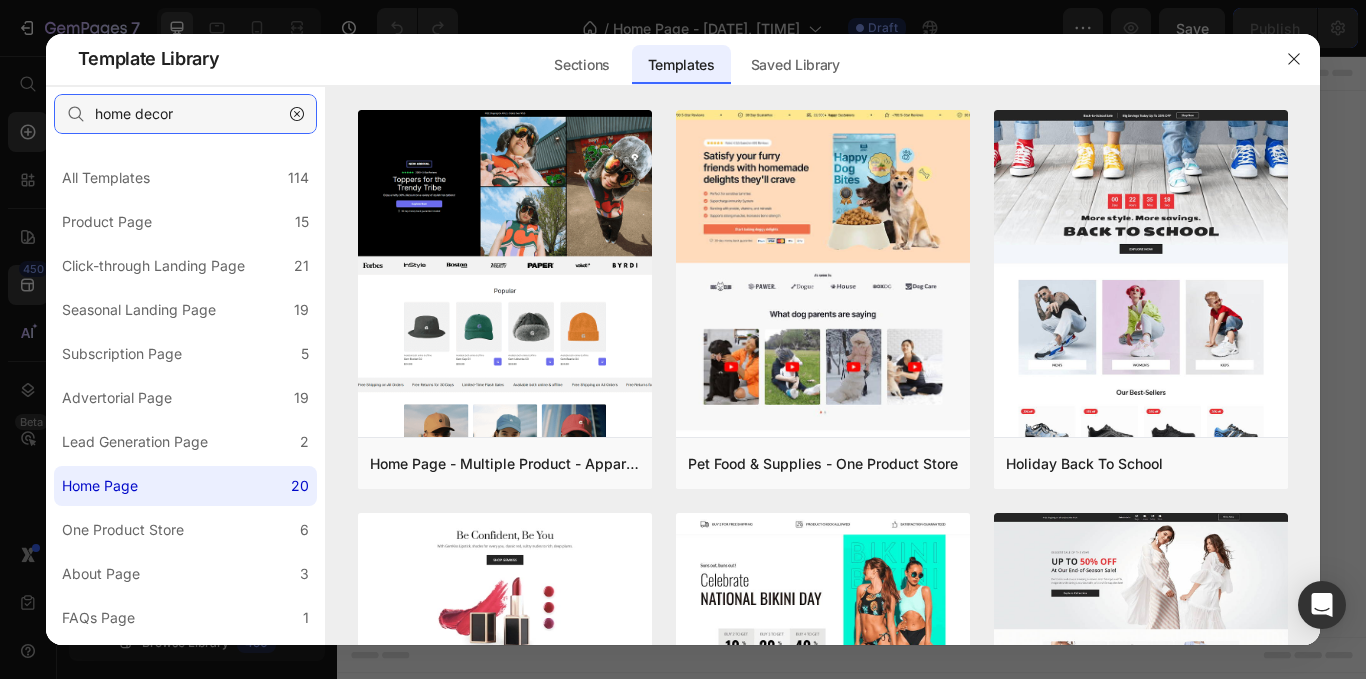 type on "home decor" 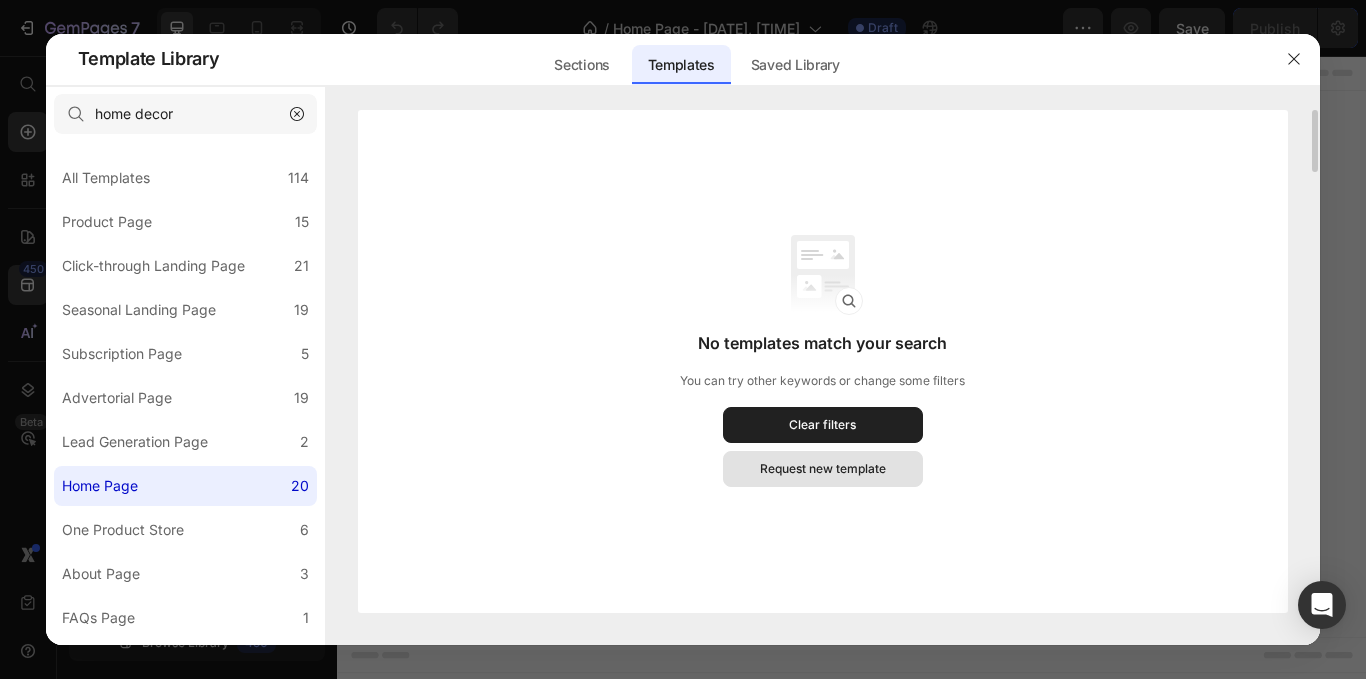 click on "Request new template" at bounding box center [823, 469] 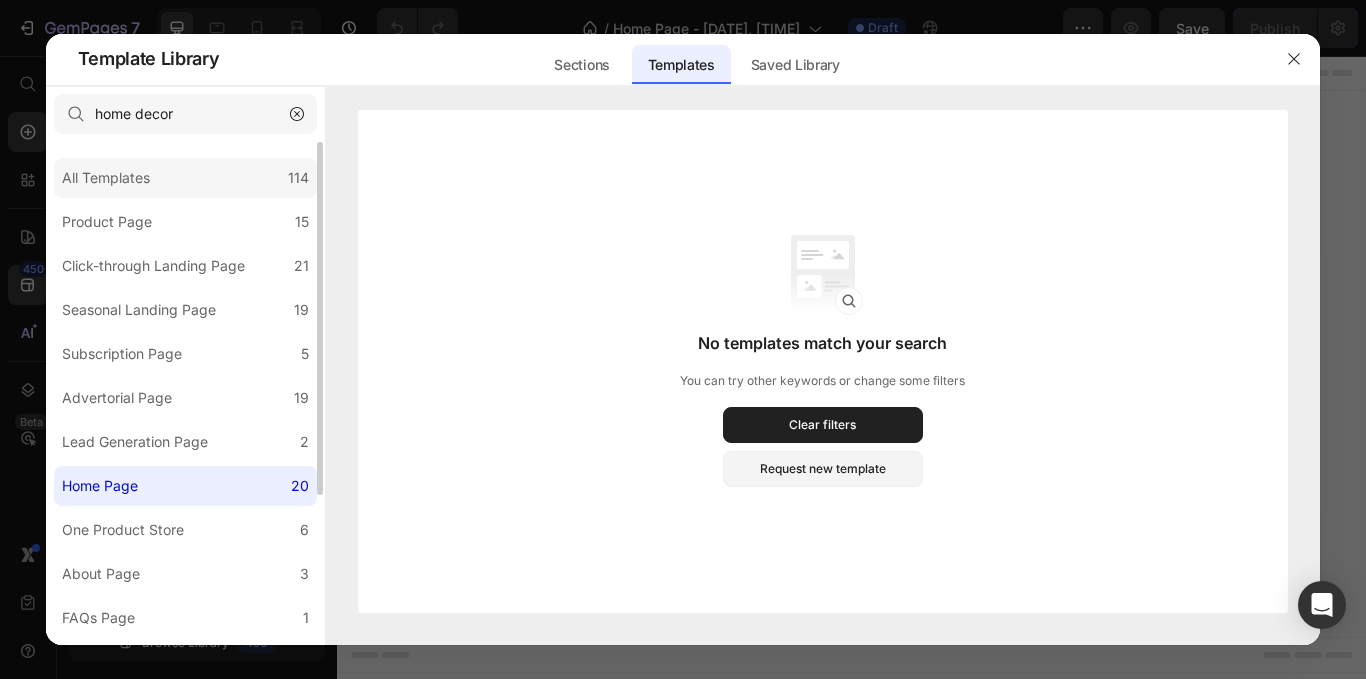 click on "All Templates 114" 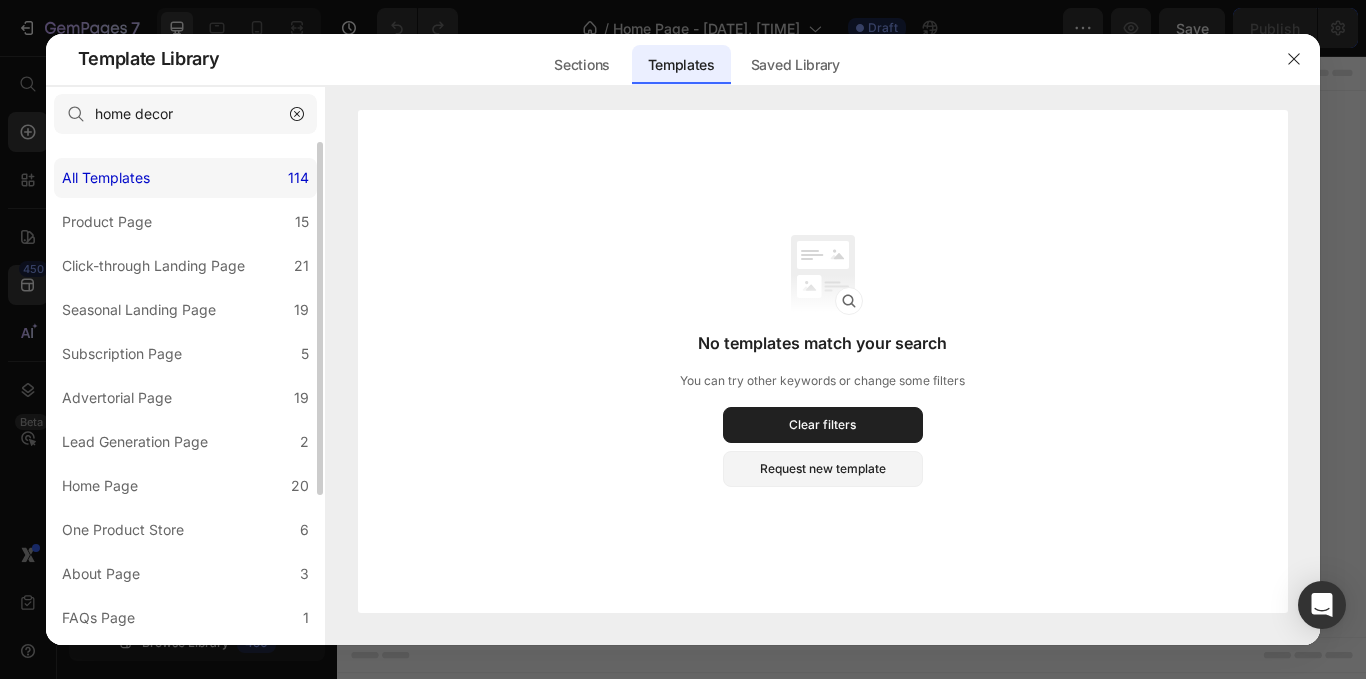 click on "All Templates 114" 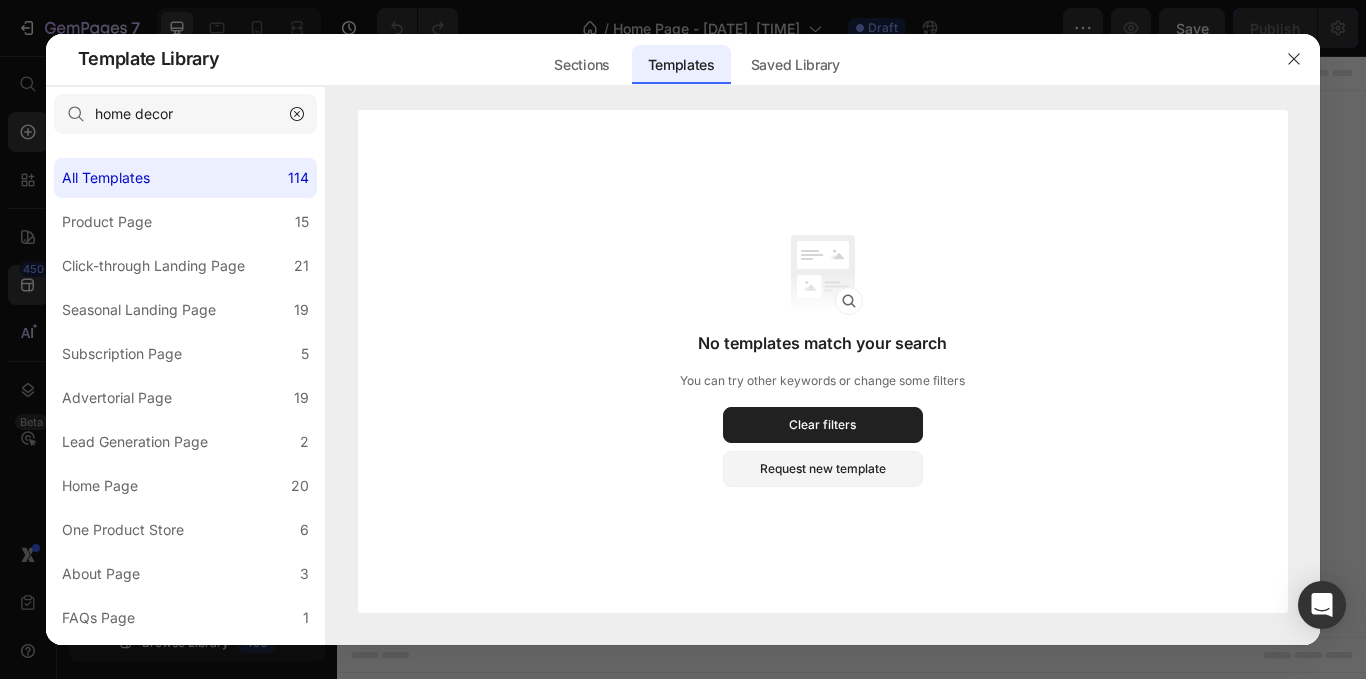 drag, startPoint x: 778, startPoint y: 417, endPoint x: 197, endPoint y: 137, distance: 644.9504 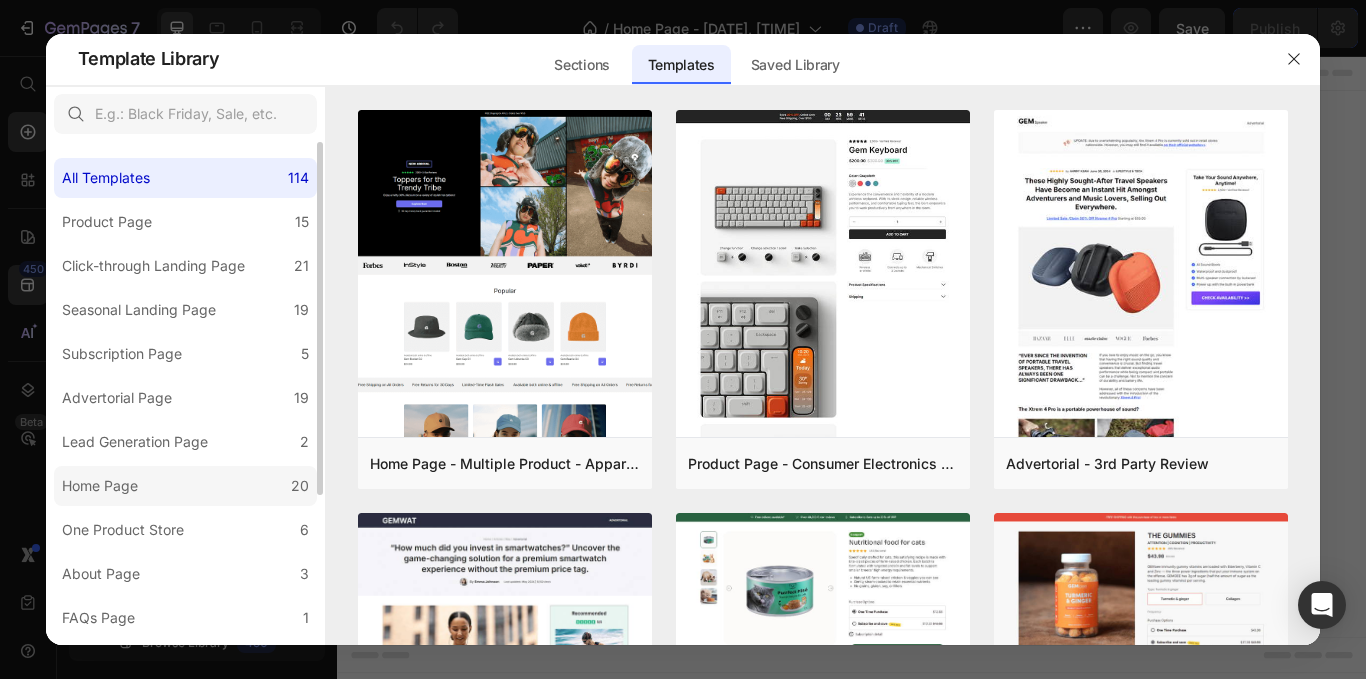 click on "Home Page 20" 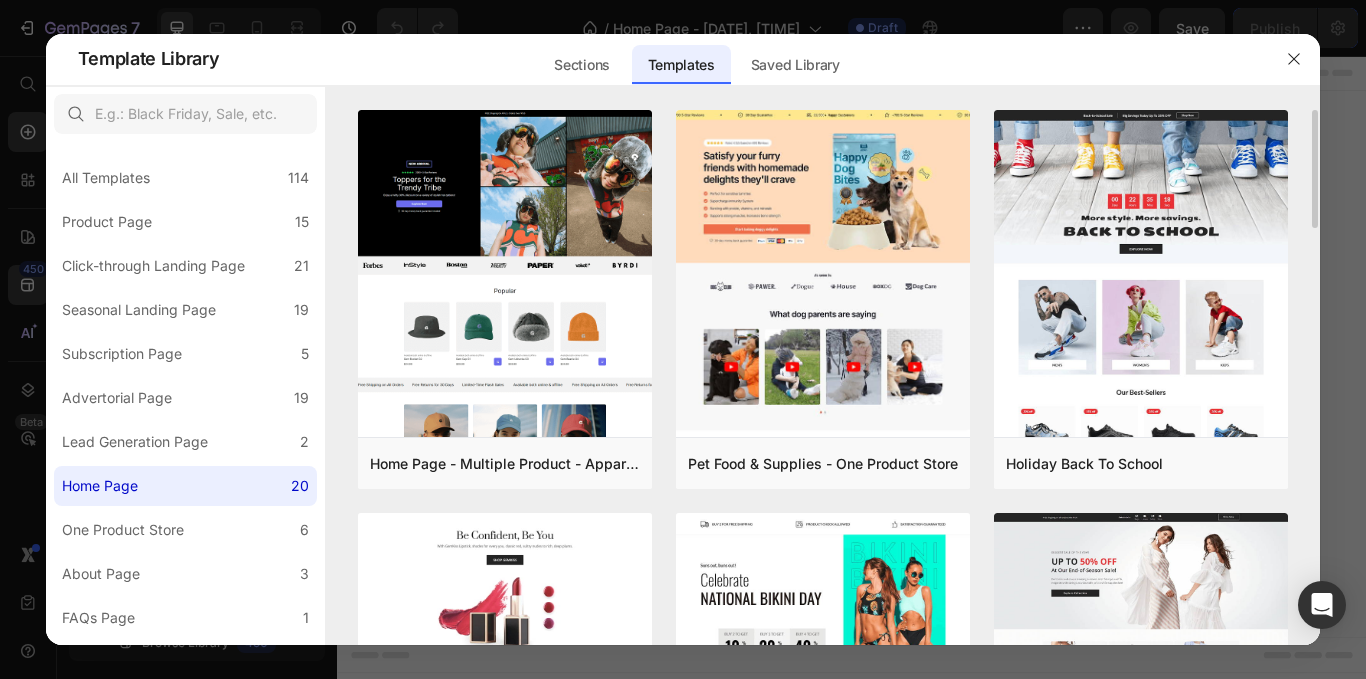 drag, startPoint x: 1313, startPoint y: 175, endPoint x: 1316, endPoint y: 232, distance: 57.07889 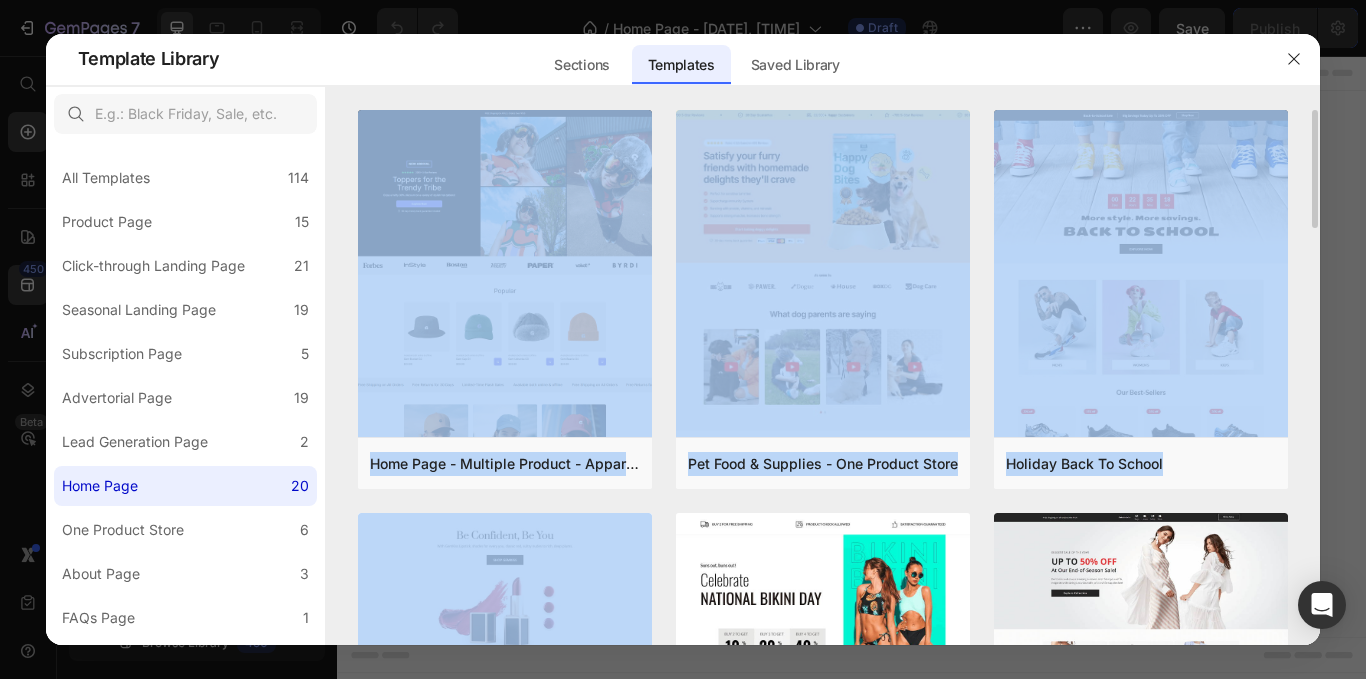 drag, startPoint x: 660, startPoint y: 513, endPoint x: 653, endPoint y: 211, distance: 302.08112 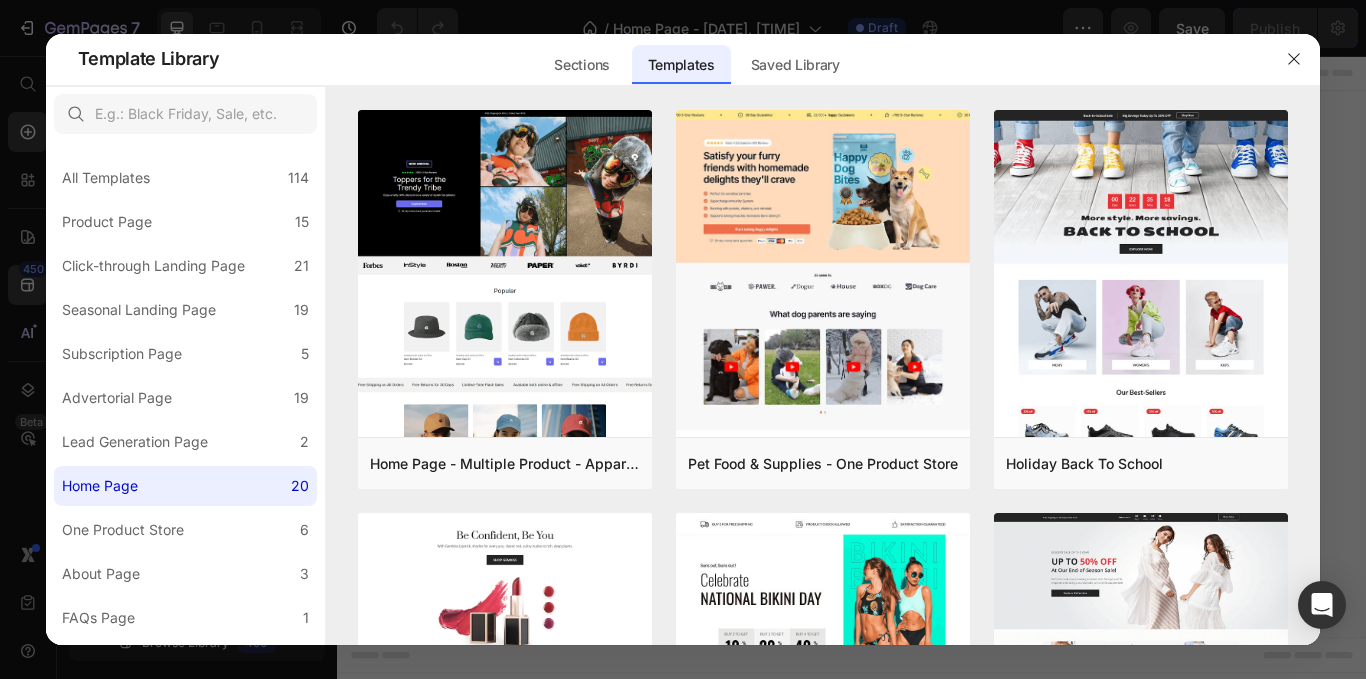 drag, startPoint x: 1319, startPoint y: 663, endPoint x: 1133, endPoint y: 682, distance: 186.96791 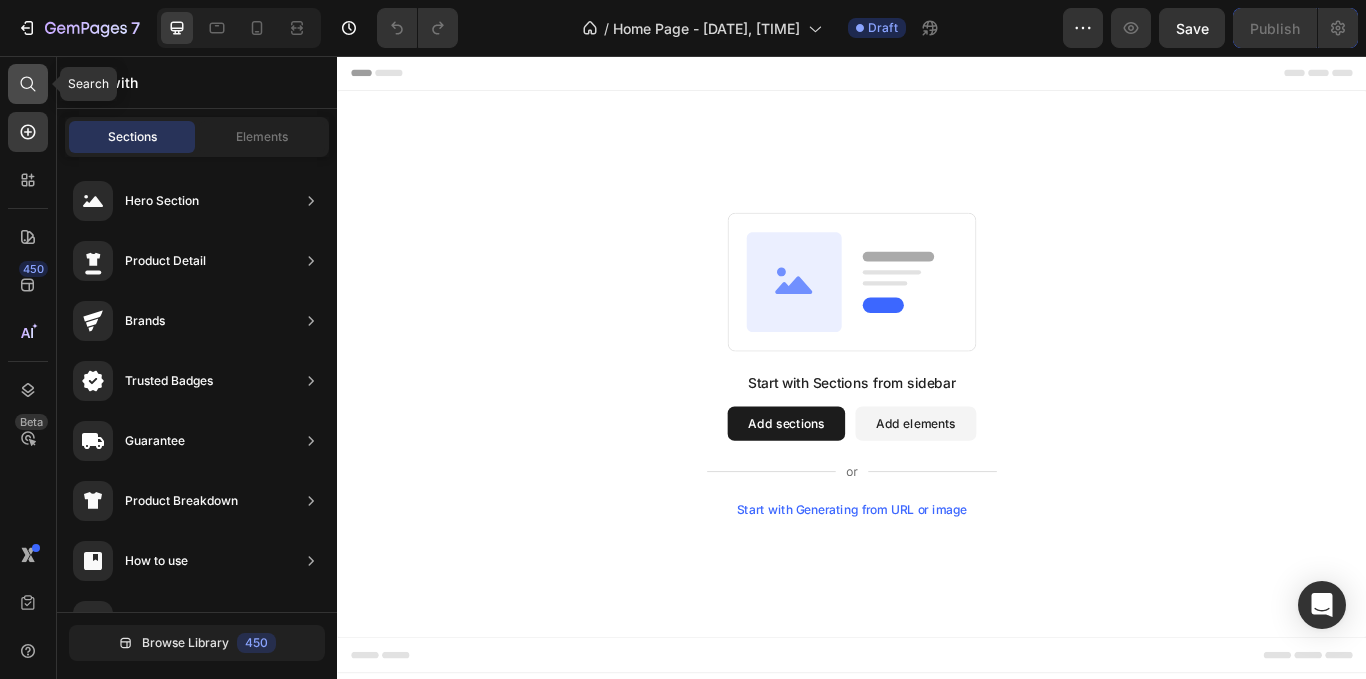 click 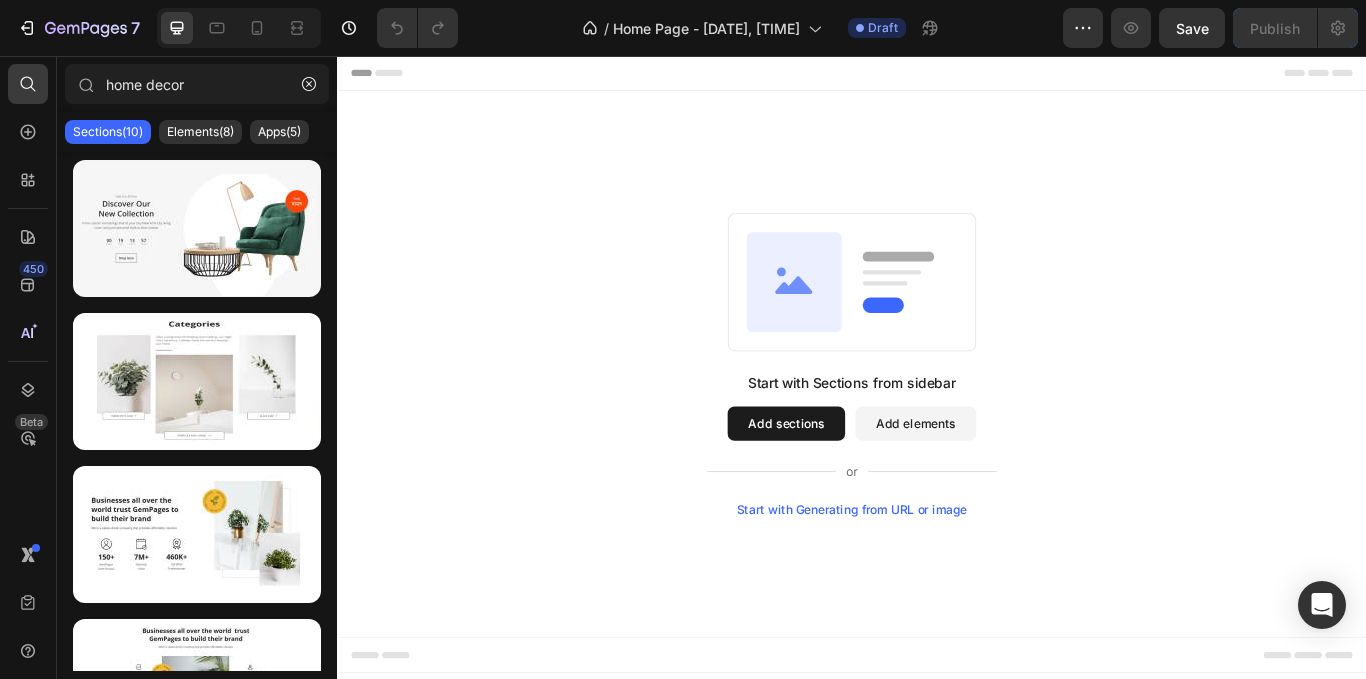 click at bounding box center [197, 917] 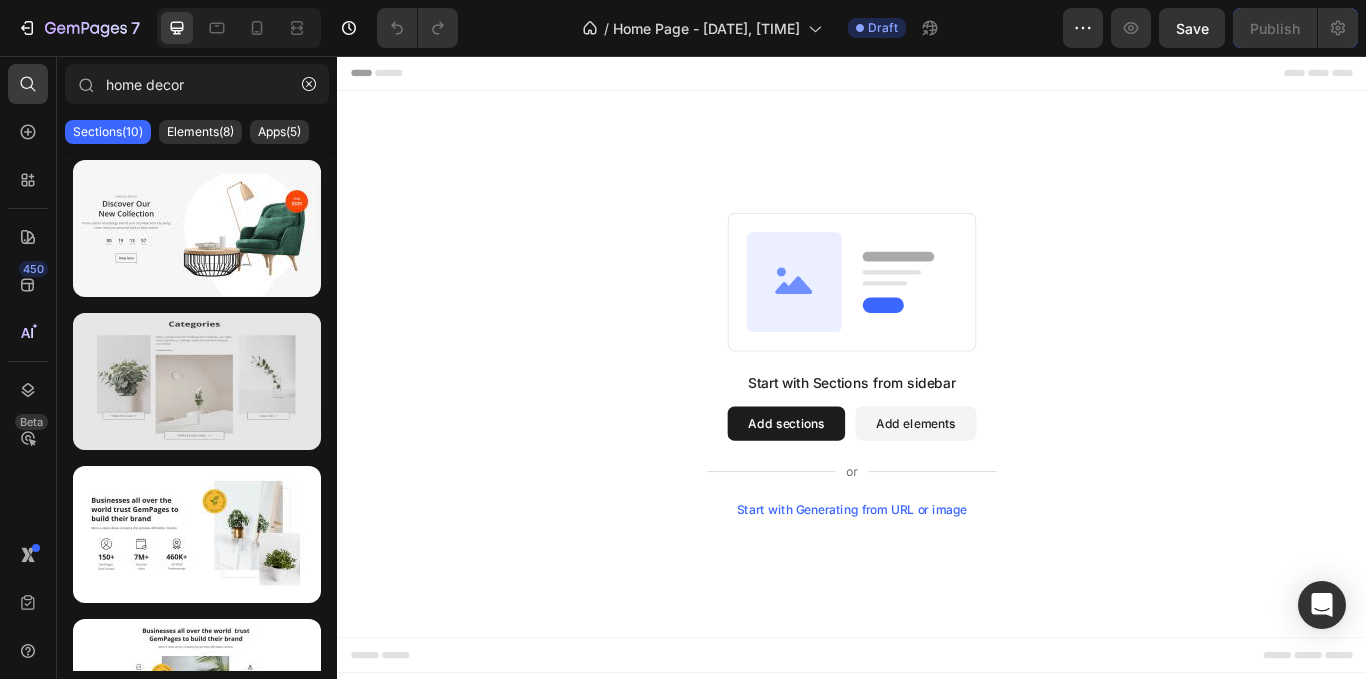 drag, startPoint x: 280, startPoint y: 409, endPoint x: 269, endPoint y: 425, distance: 19.416489 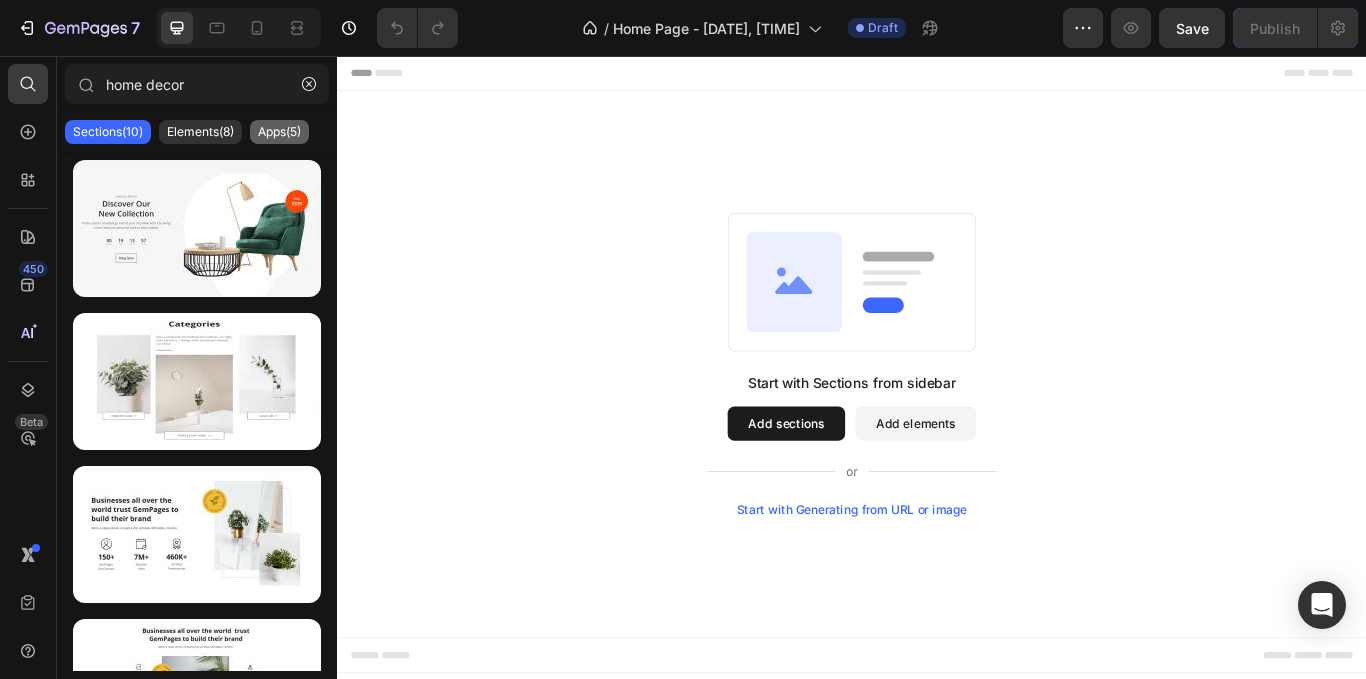 click on "Apps(5)" at bounding box center [279, 132] 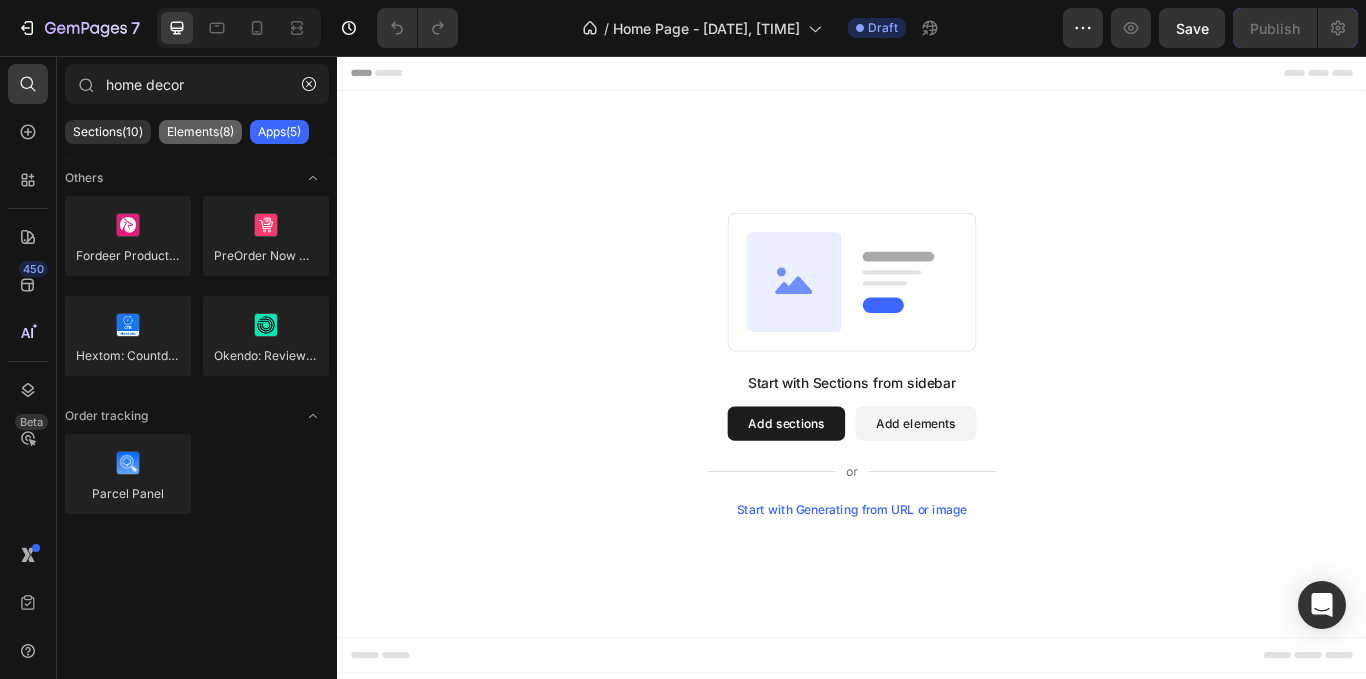 click on "Elements(8)" at bounding box center [200, 132] 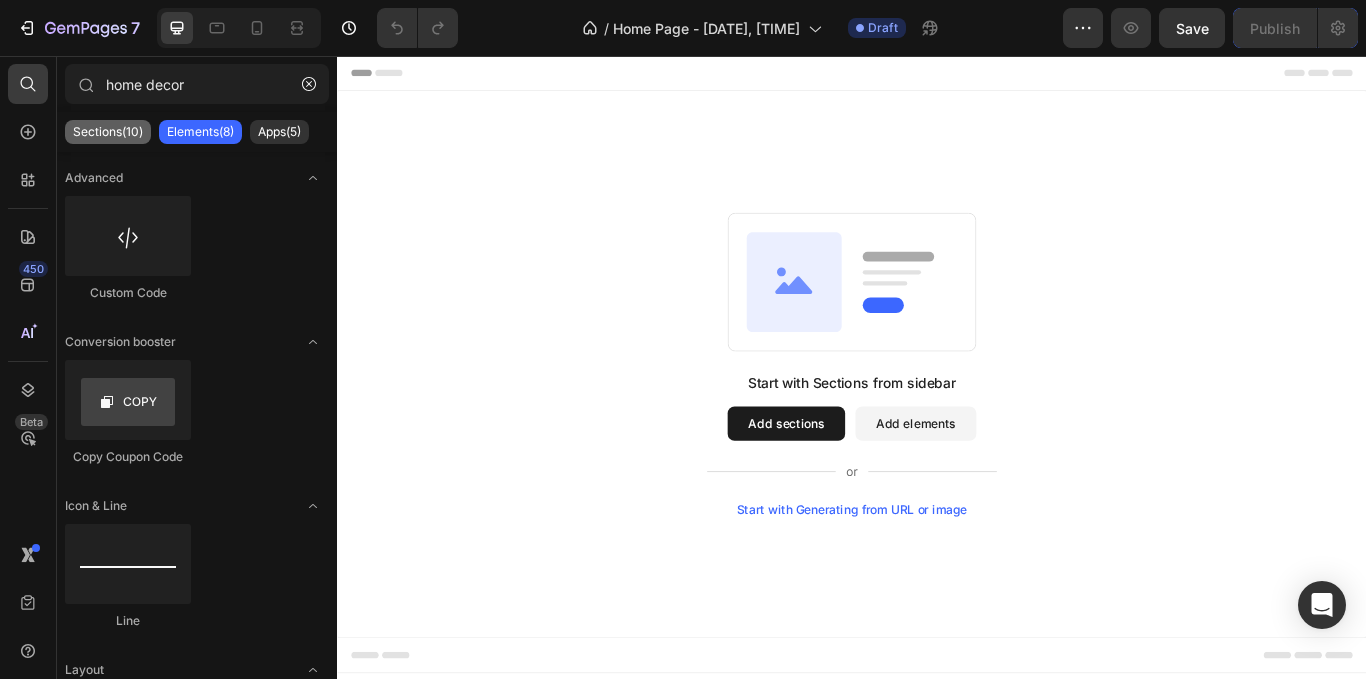 click on "Sections(10)" at bounding box center (108, 132) 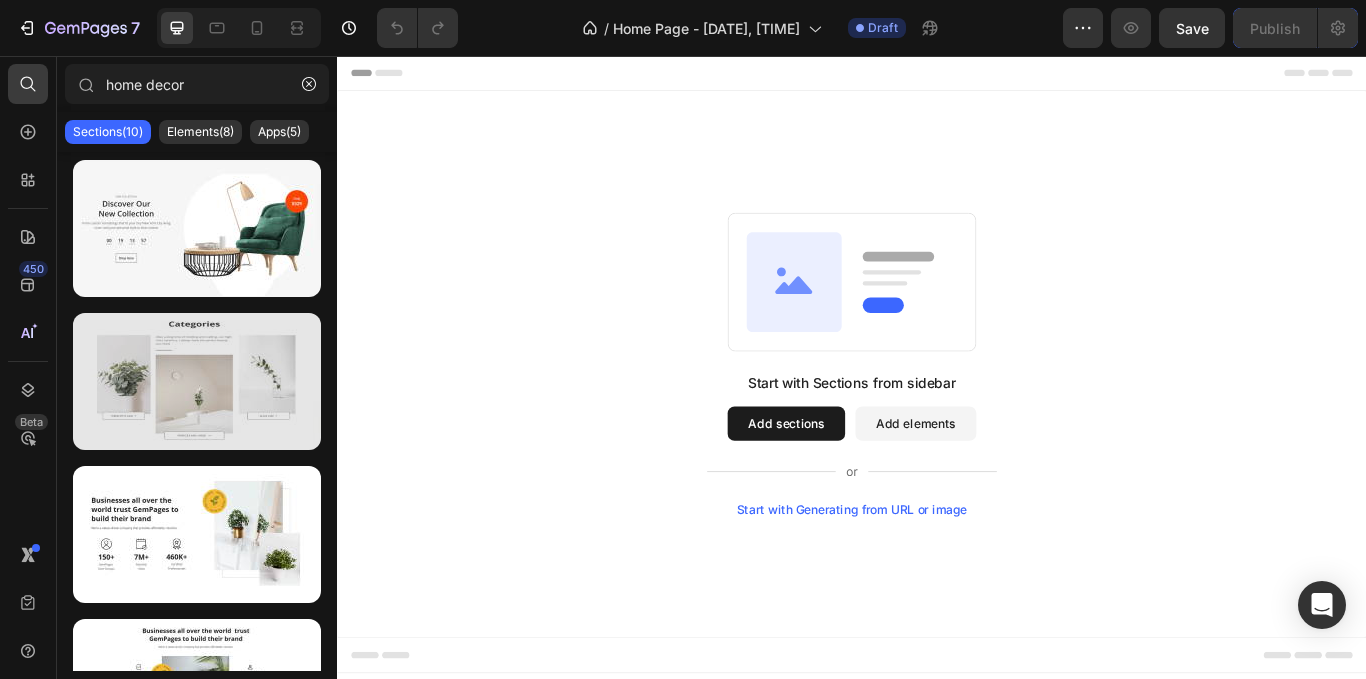 click at bounding box center [197, 381] 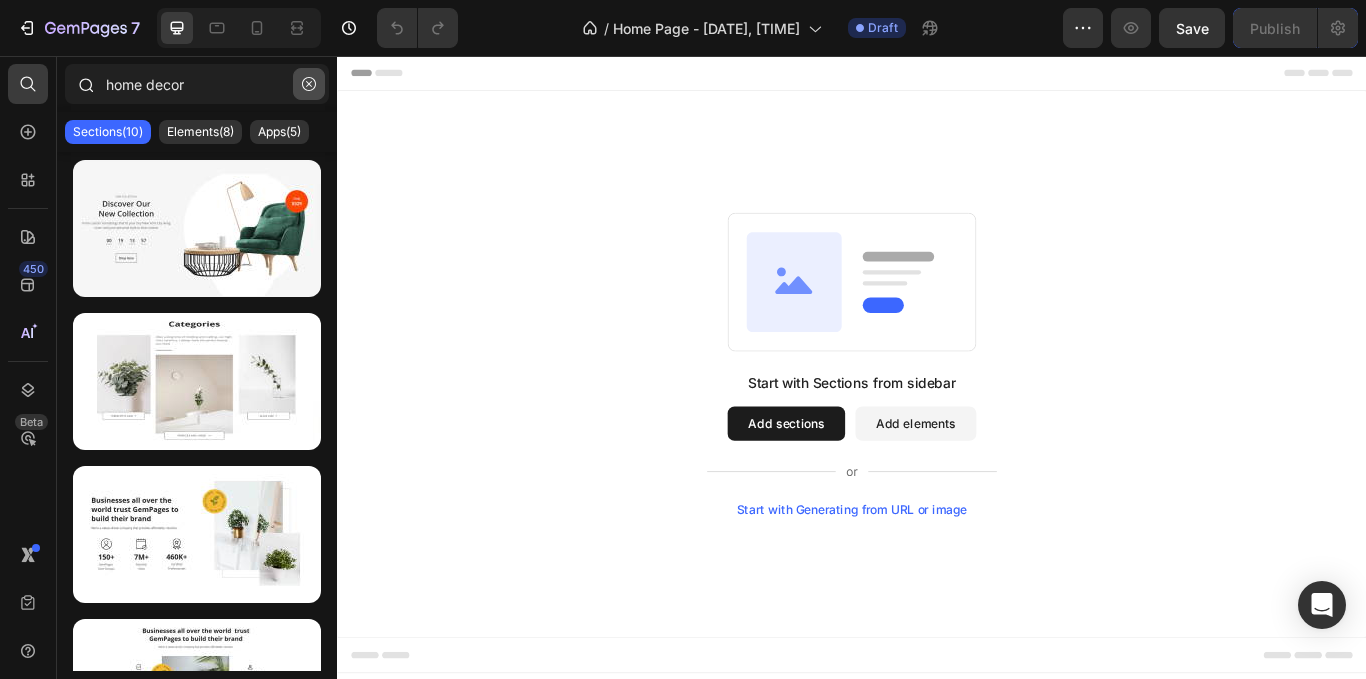 click 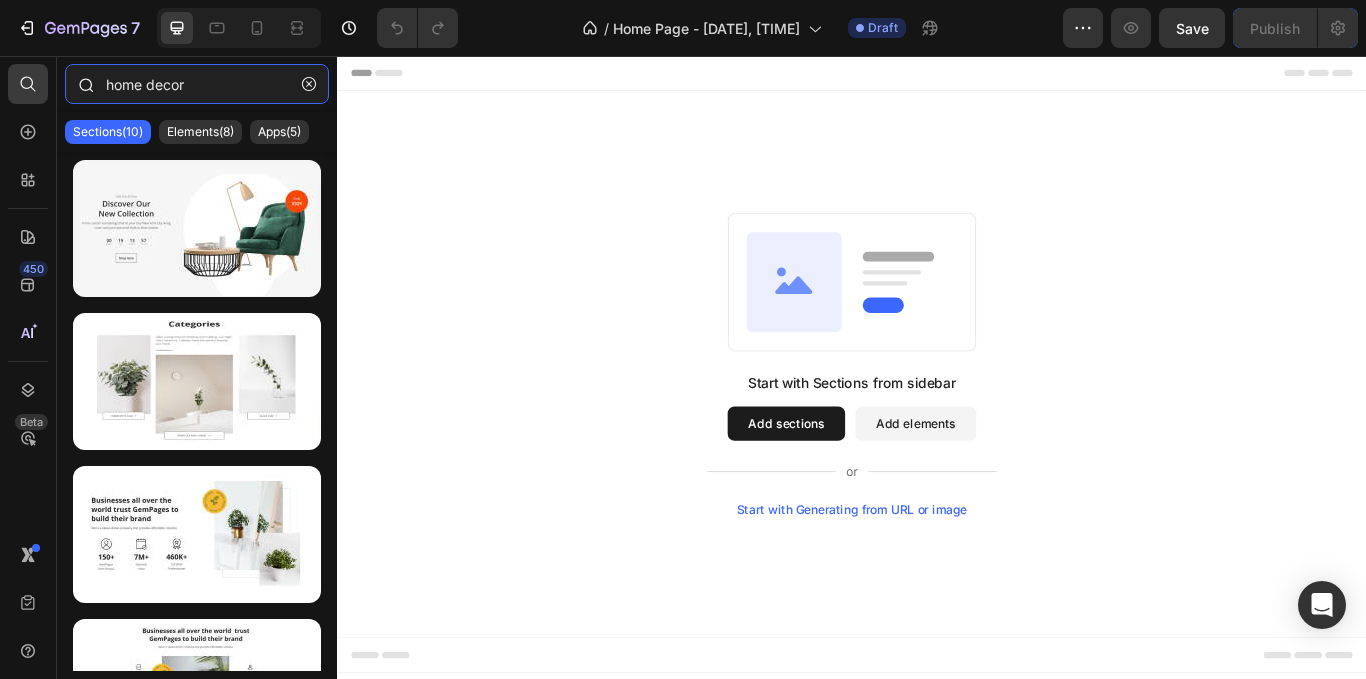 type 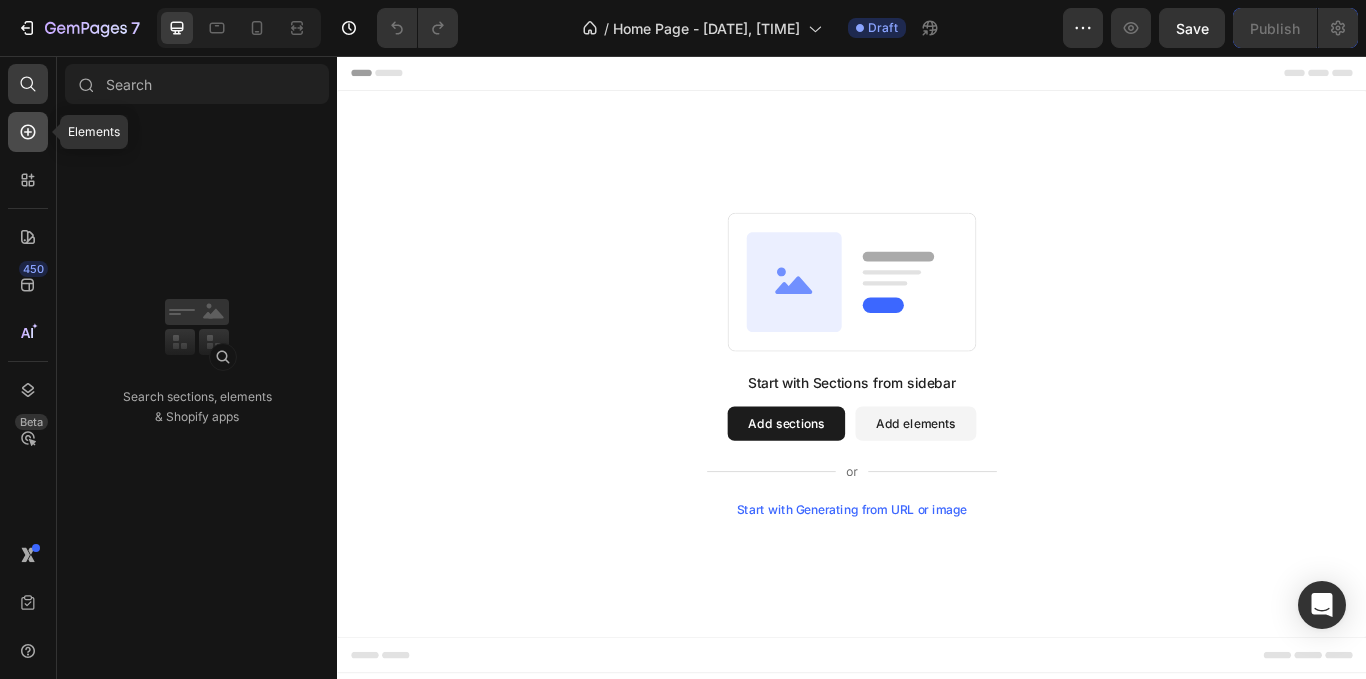 click 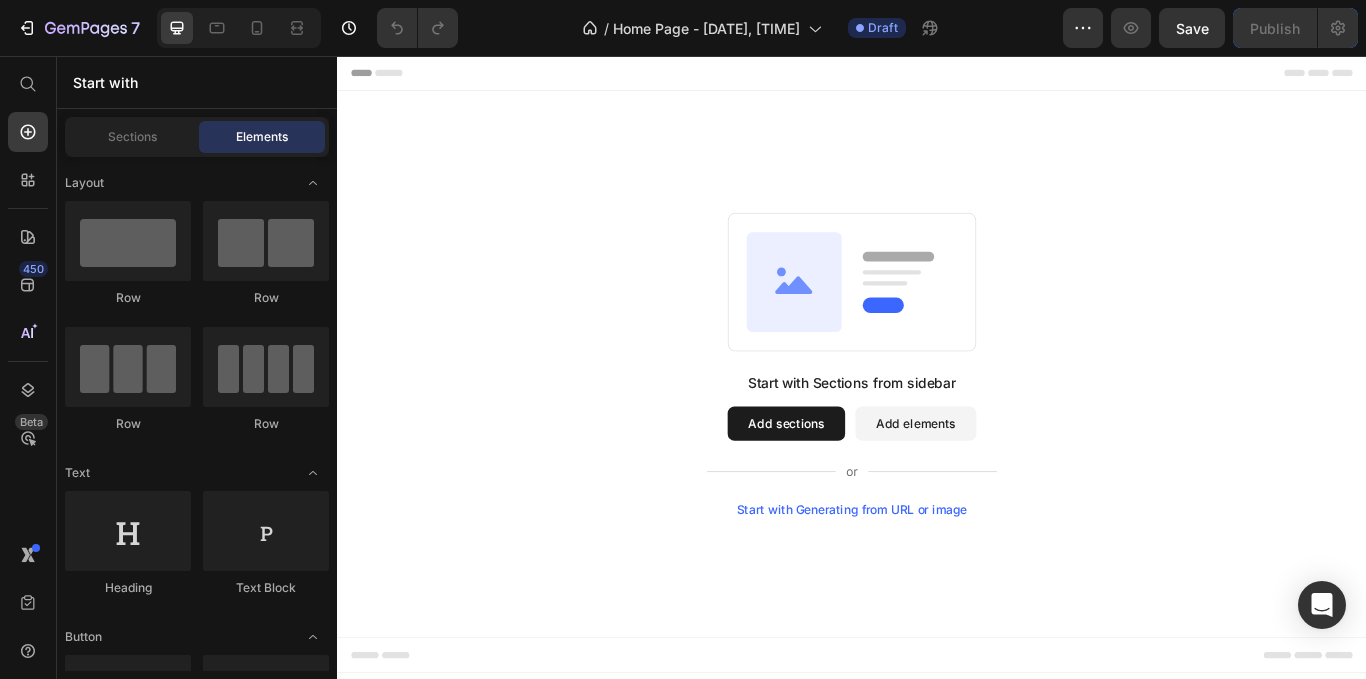 click on "Elements" at bounding box center [262, 137] 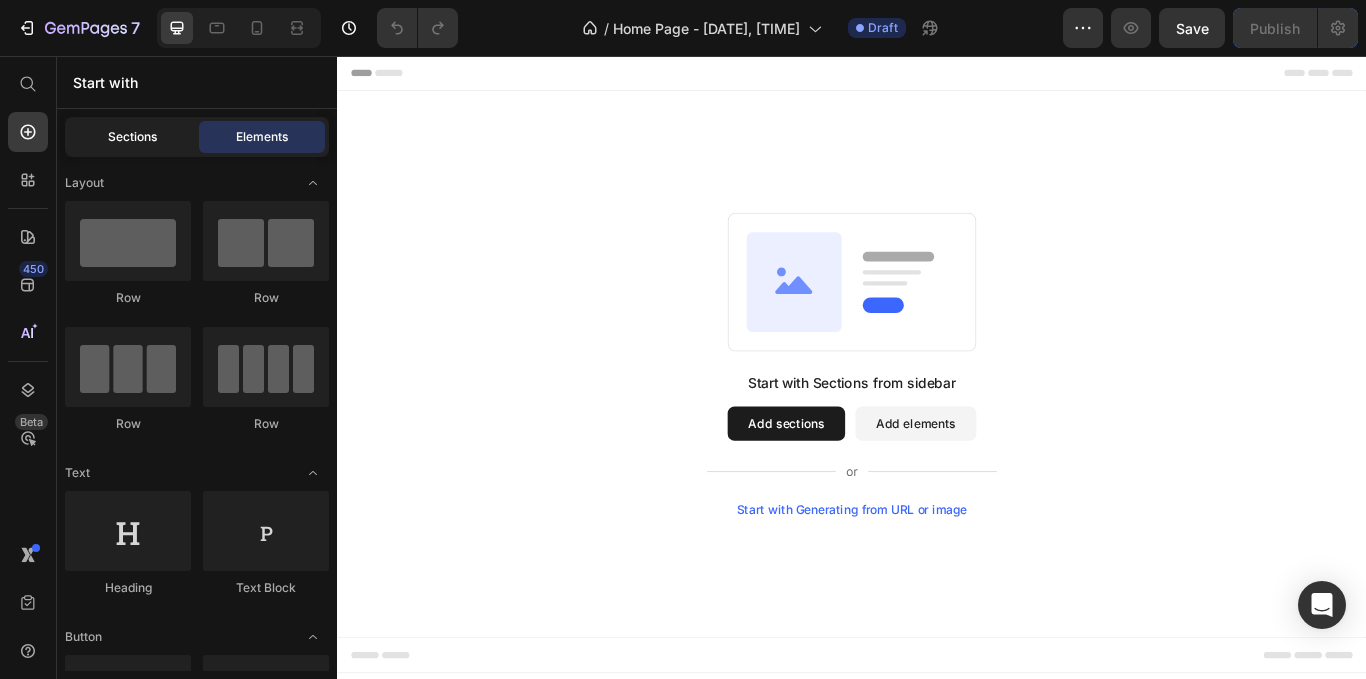 click on "Sections" at bounding box center (132, 137) 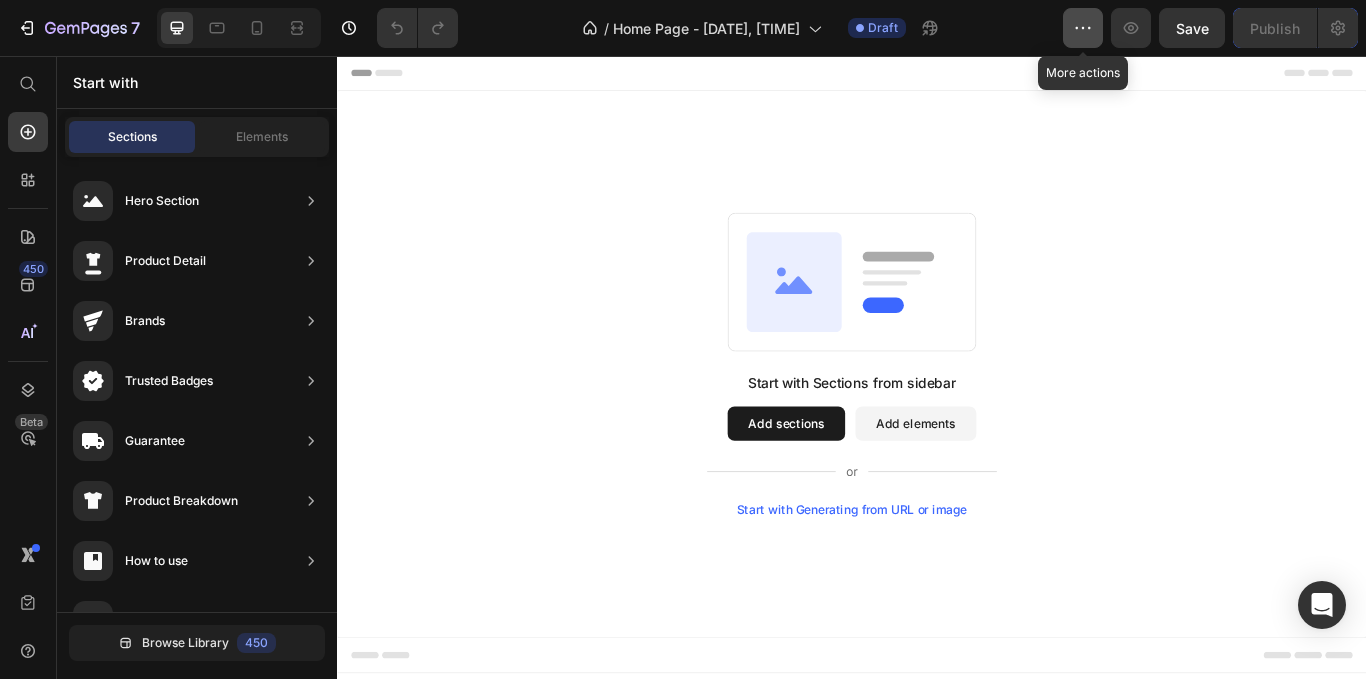 click 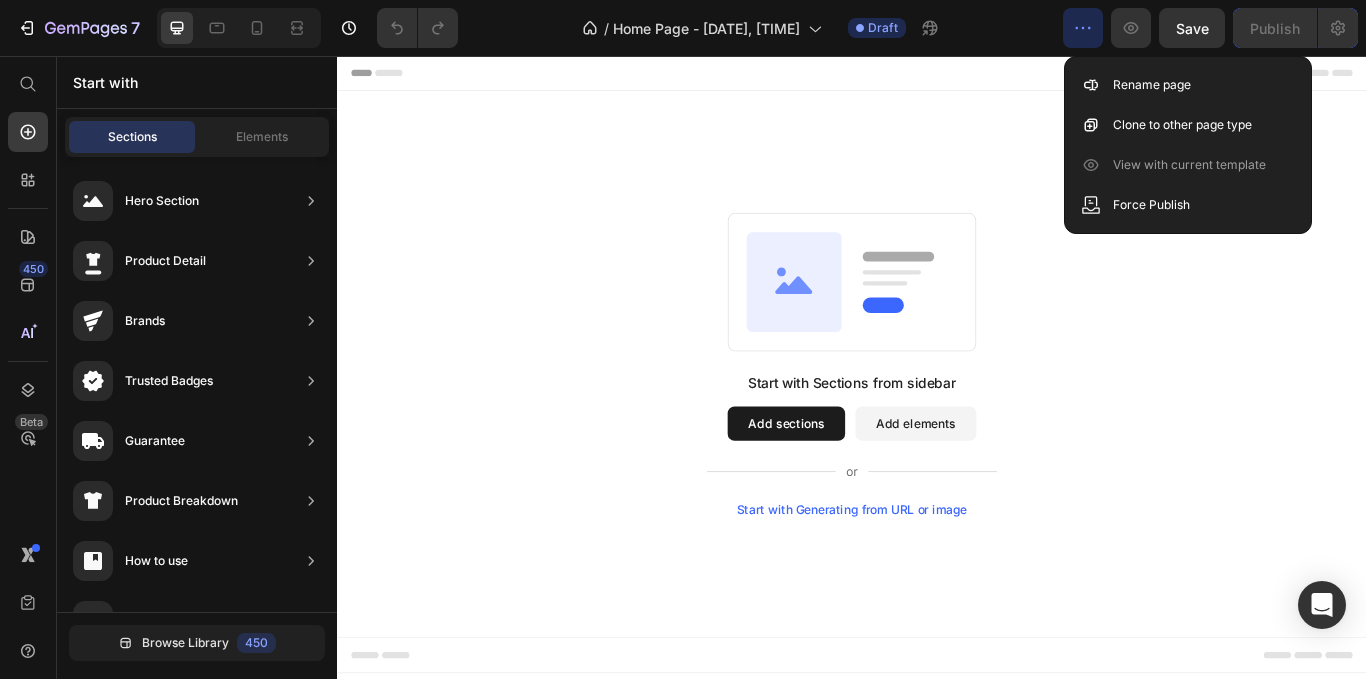 drag, startPoint x: 1084, startPoint y: 19, endPoint x: 724, endPoint y: 4, distance: 360.31238 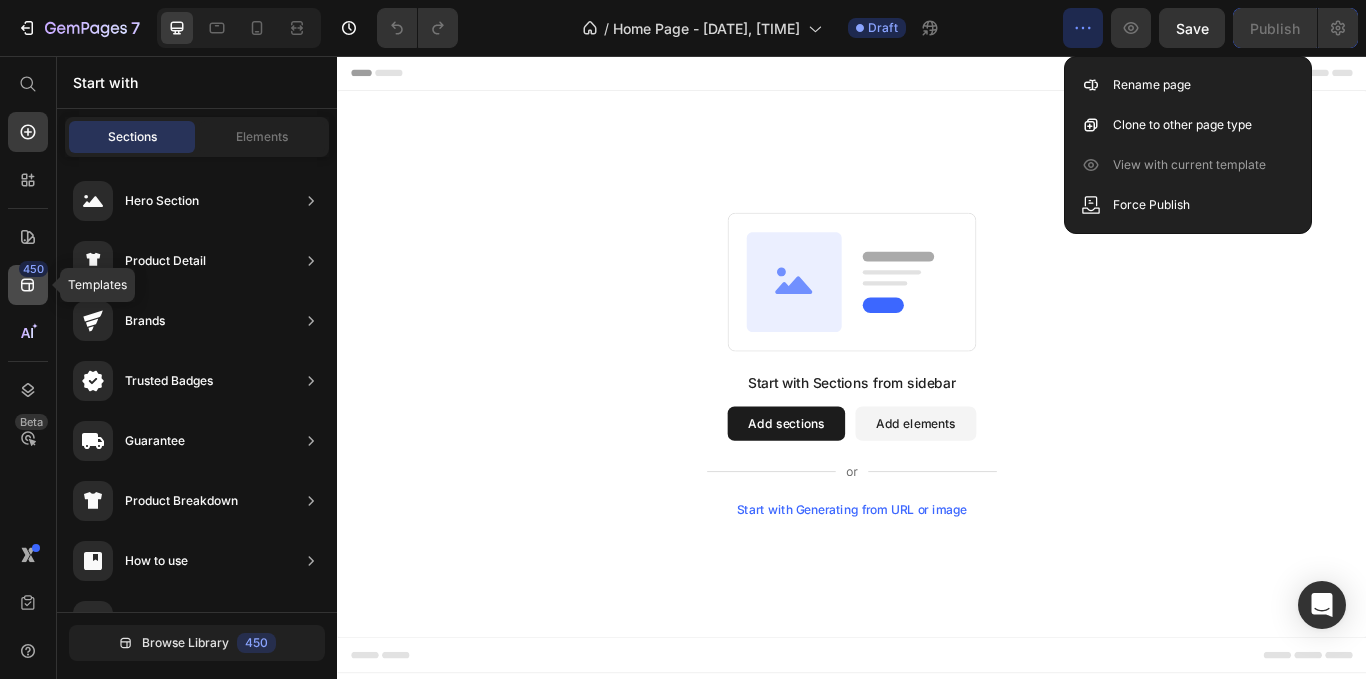 click 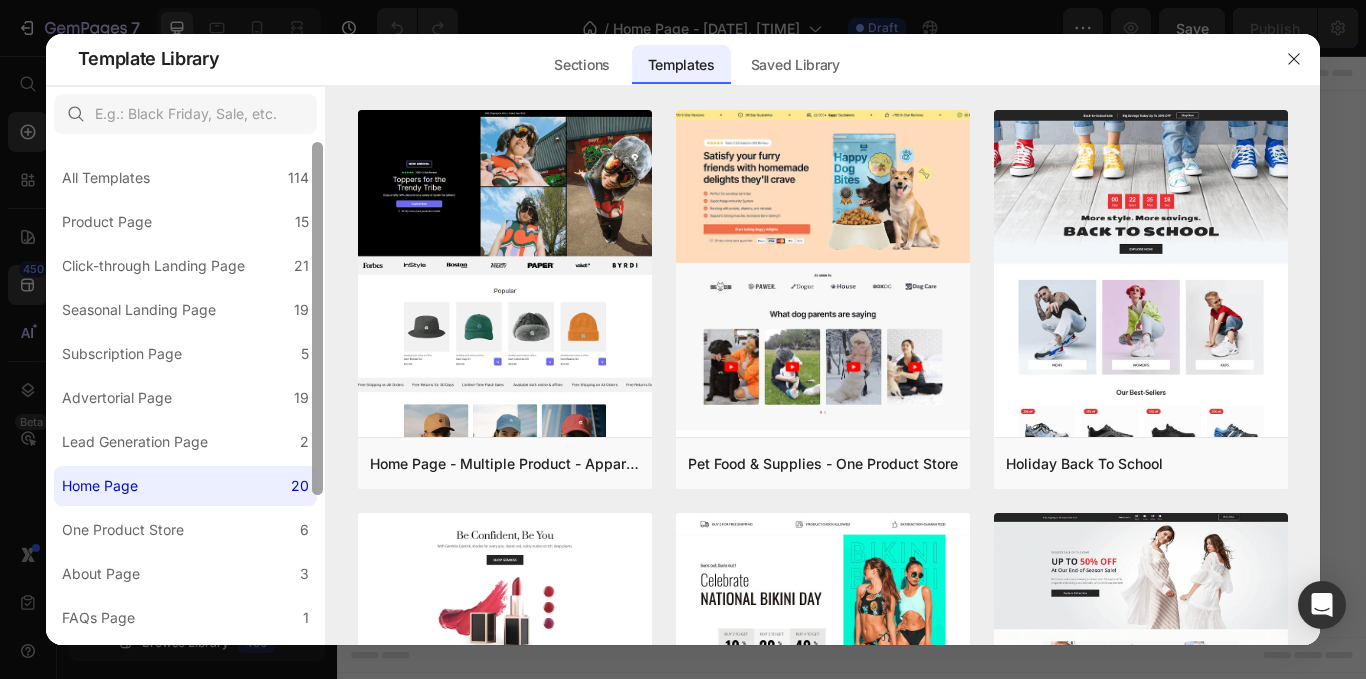 click at bounding box center [317, 318] 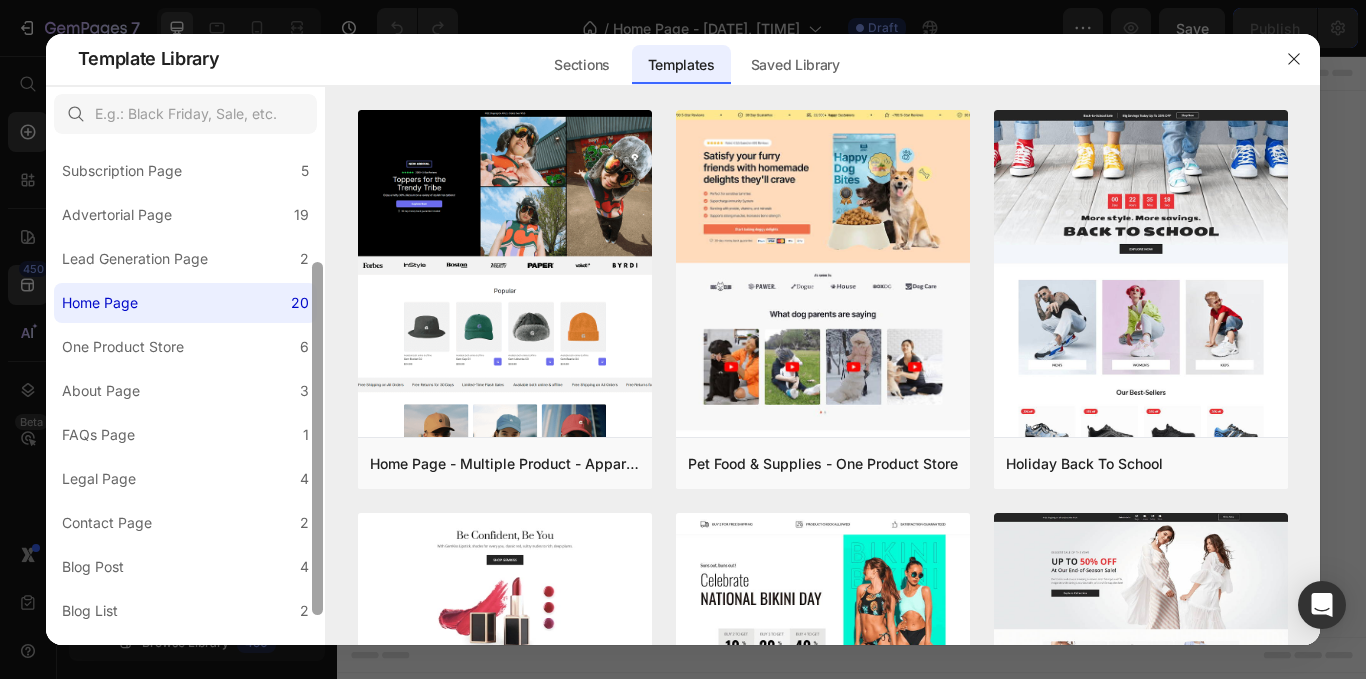 scroll, scrollTop: 213, scrollLeft: 0, axis: vertical 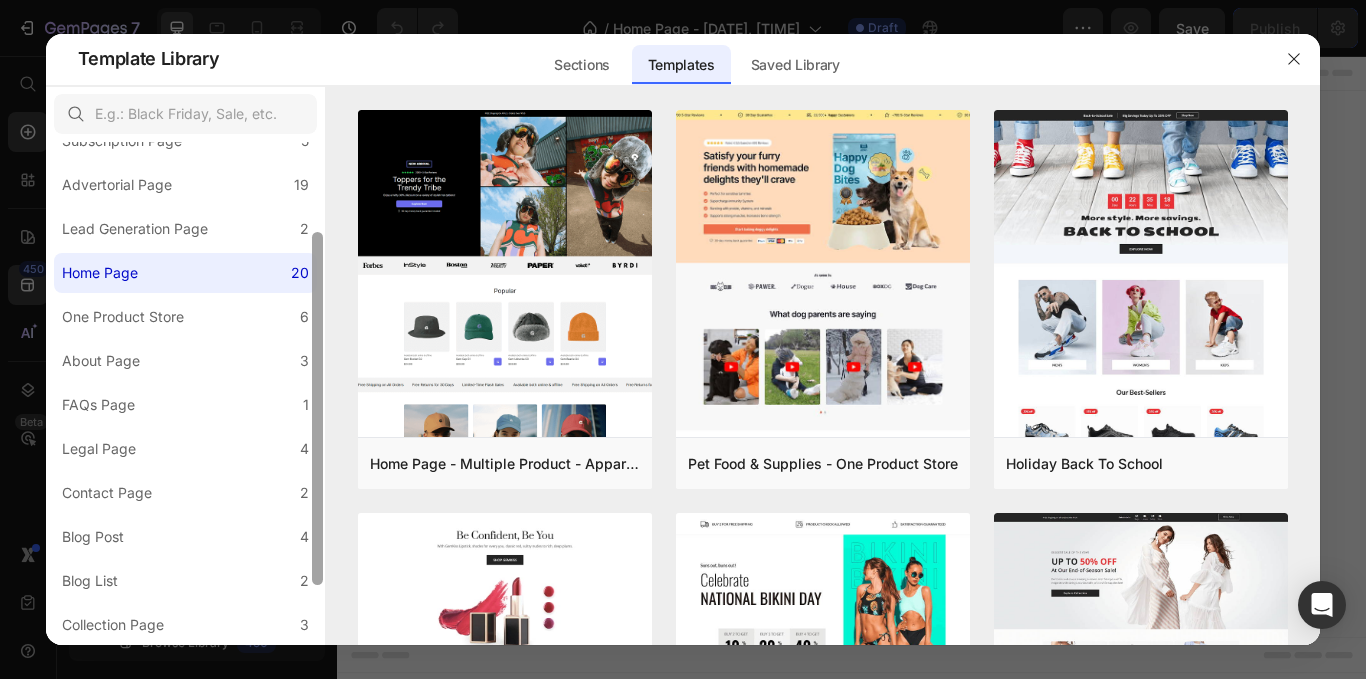 drag, startPoint x: 318, startPoint y: 478, endPoint x: 317, endPoint y: 646, distance: 168.00298 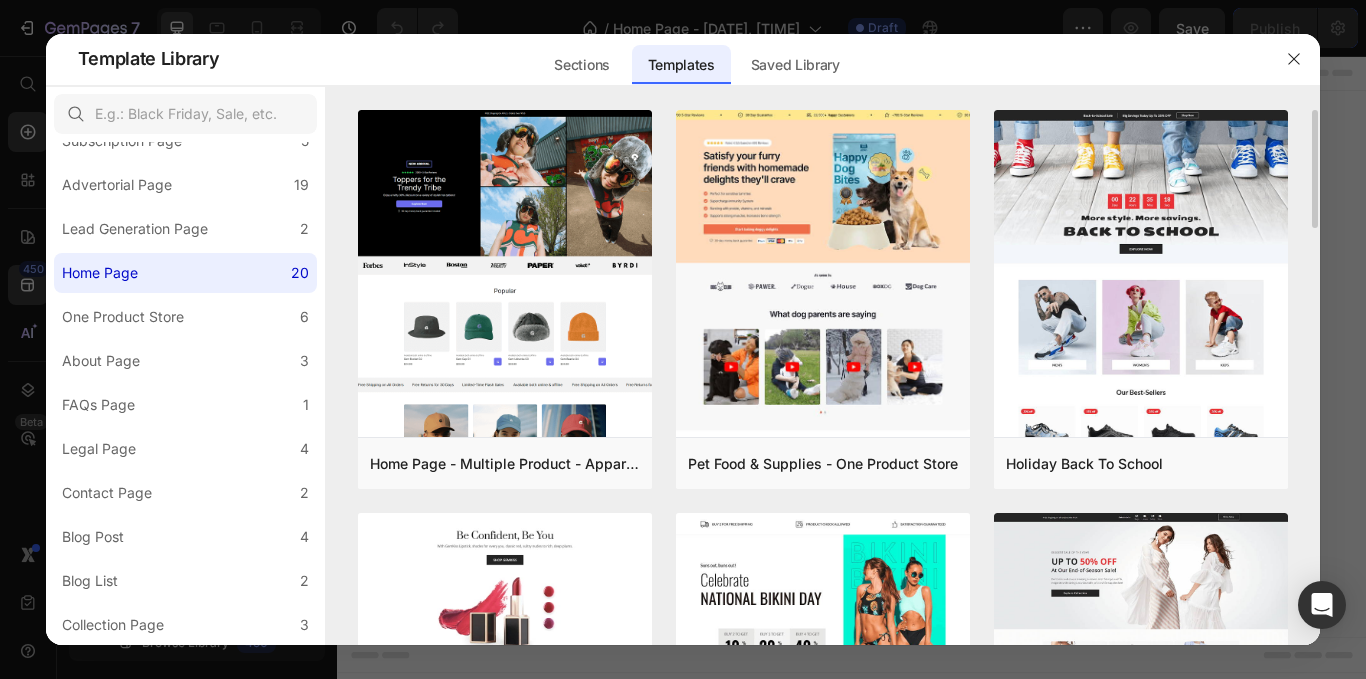 drag, startPoint x: 1318, startPoint y: 182, endPoint x: 1316, endPoint y: 212, distance: 30.066593 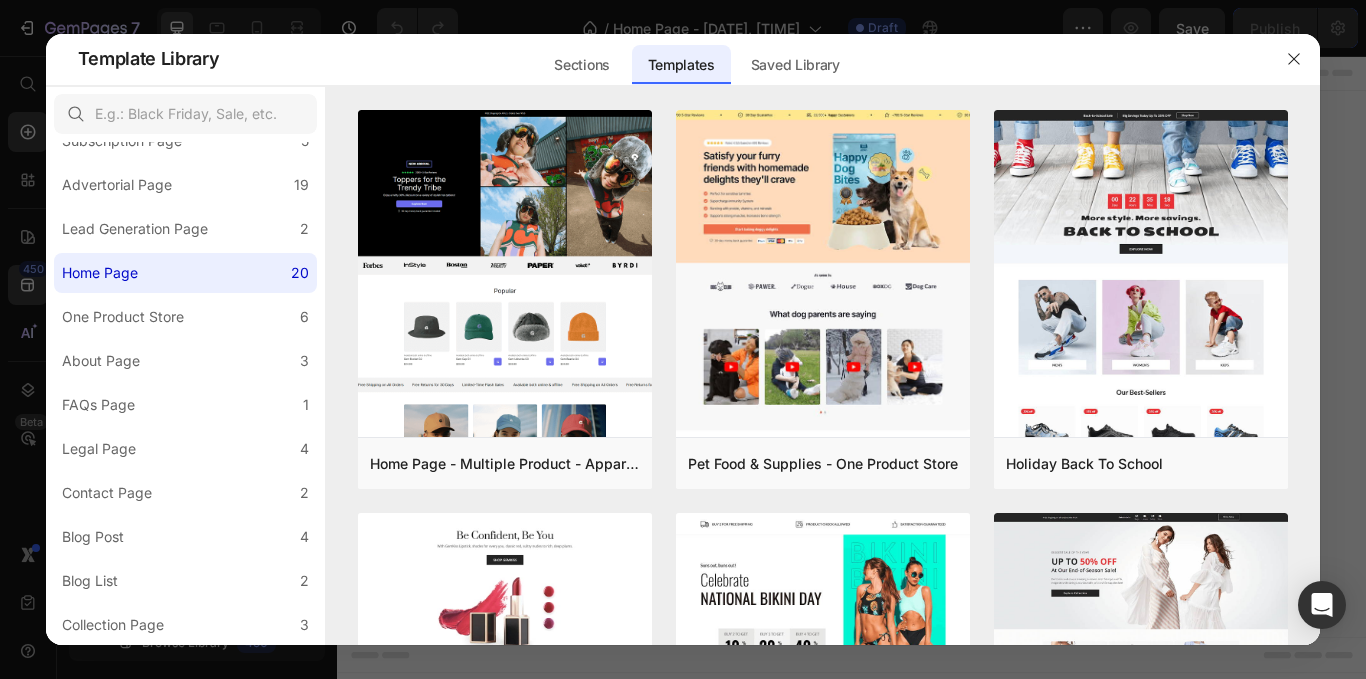 click at bounding box center [683, 339] 